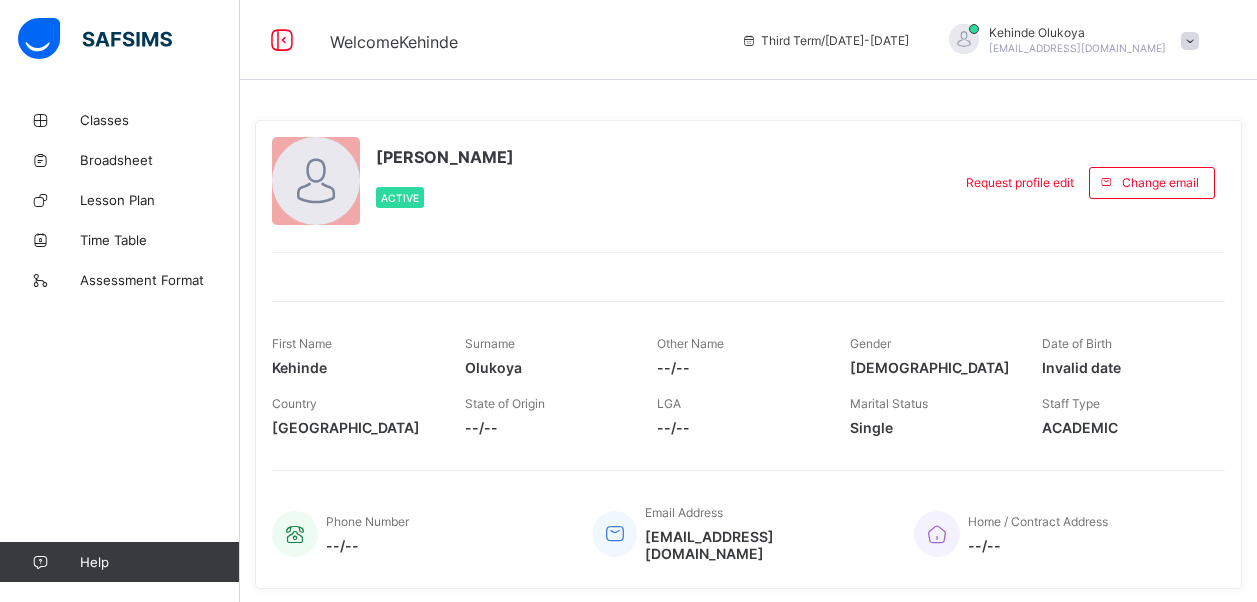 scroll, scrollTop: 0, scrollLeft: 0, axis: both 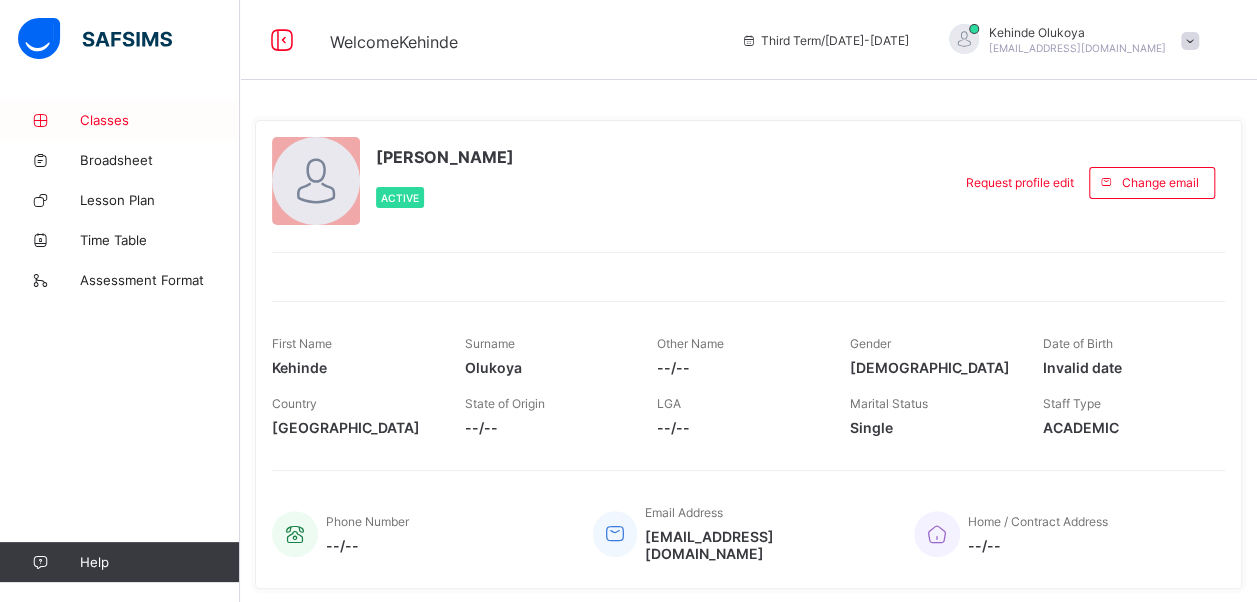 click on "Classes" at bounding box center (160, 120) 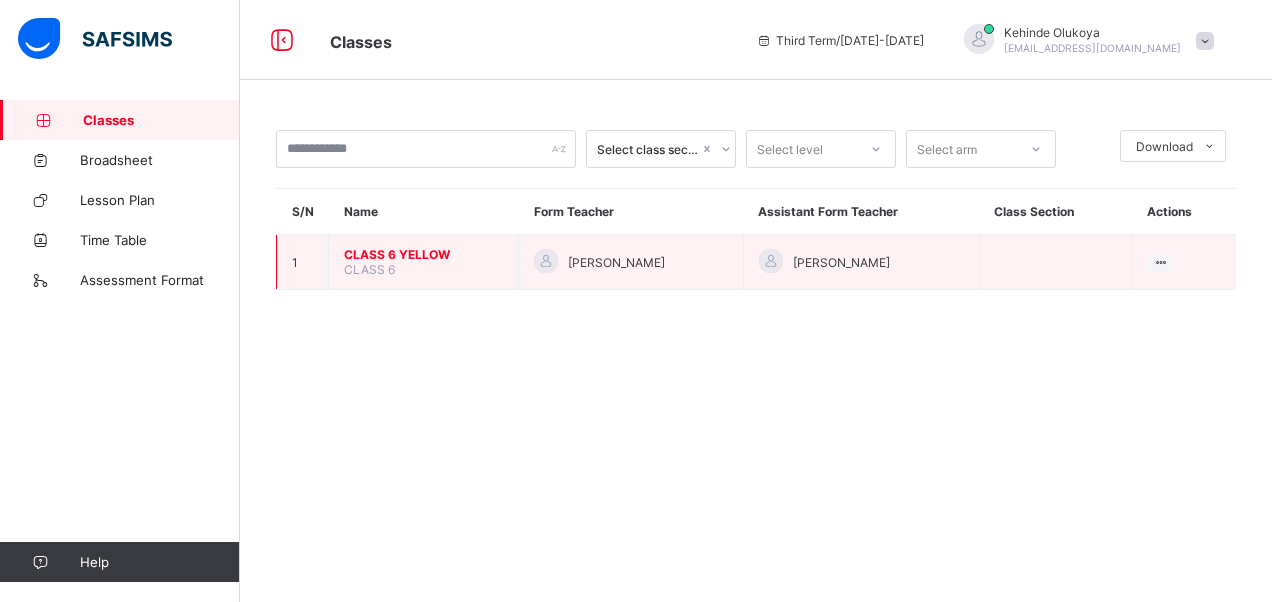 click on "CLASS 6   YELLOW" at bounding box center [423, 254] 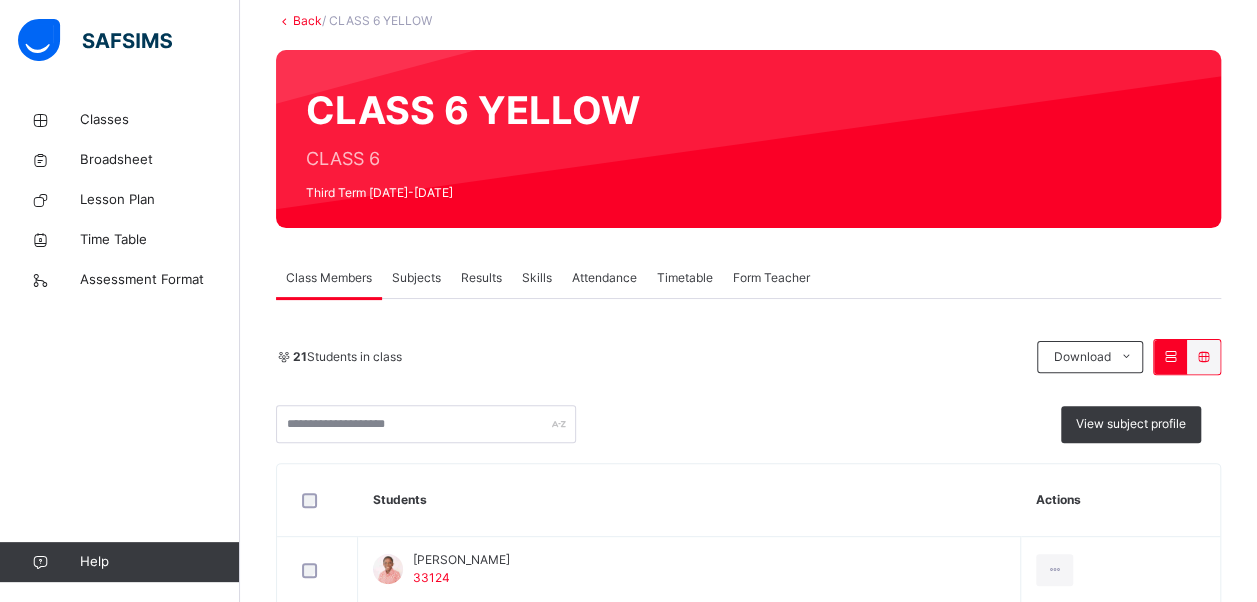 scroll, scrollTop: 200, scrollLeft: 0, axis: vertical 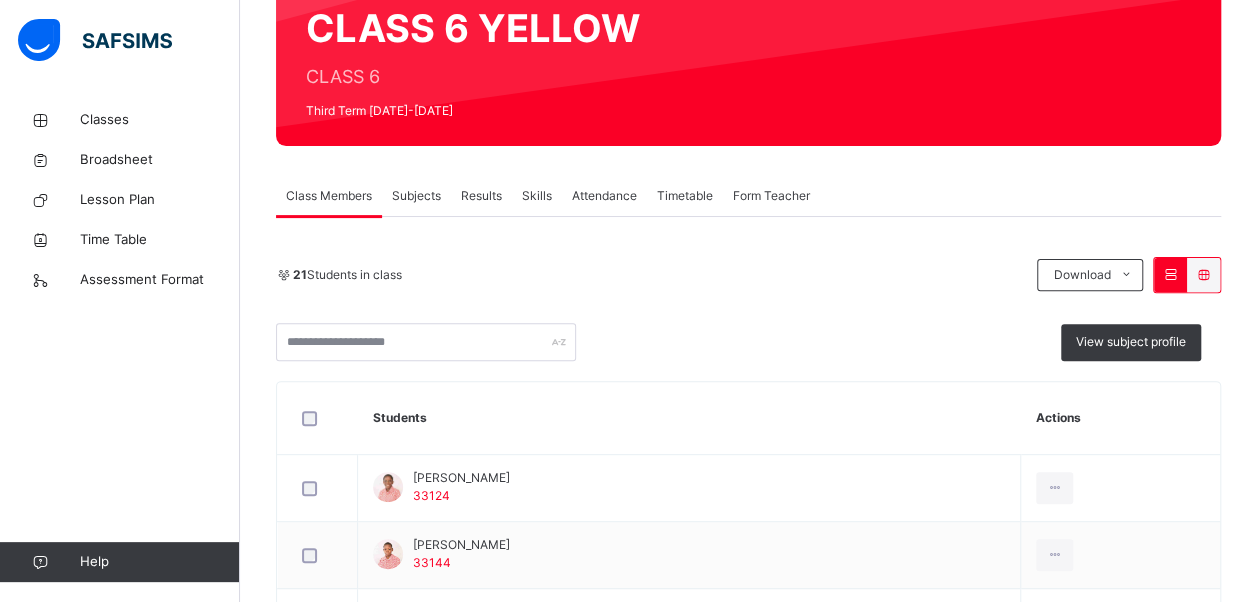 click on "Subjects" at bounding box center (416, 196) 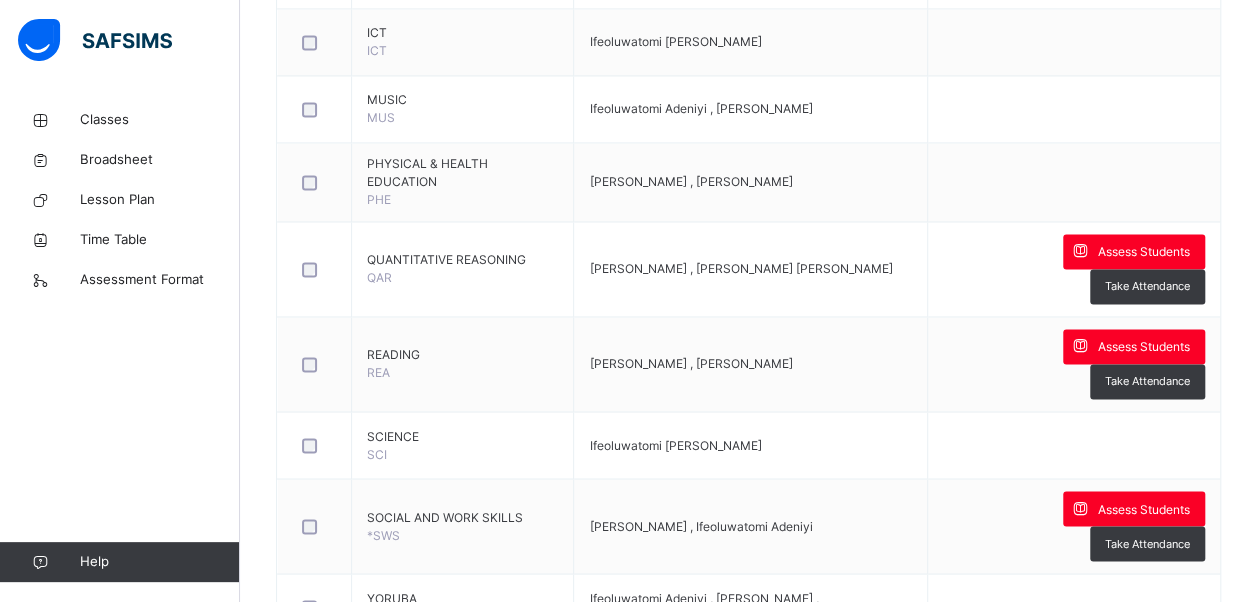 scroll, scrollTop: 1520, scrollLeft: 0, axis: vertical 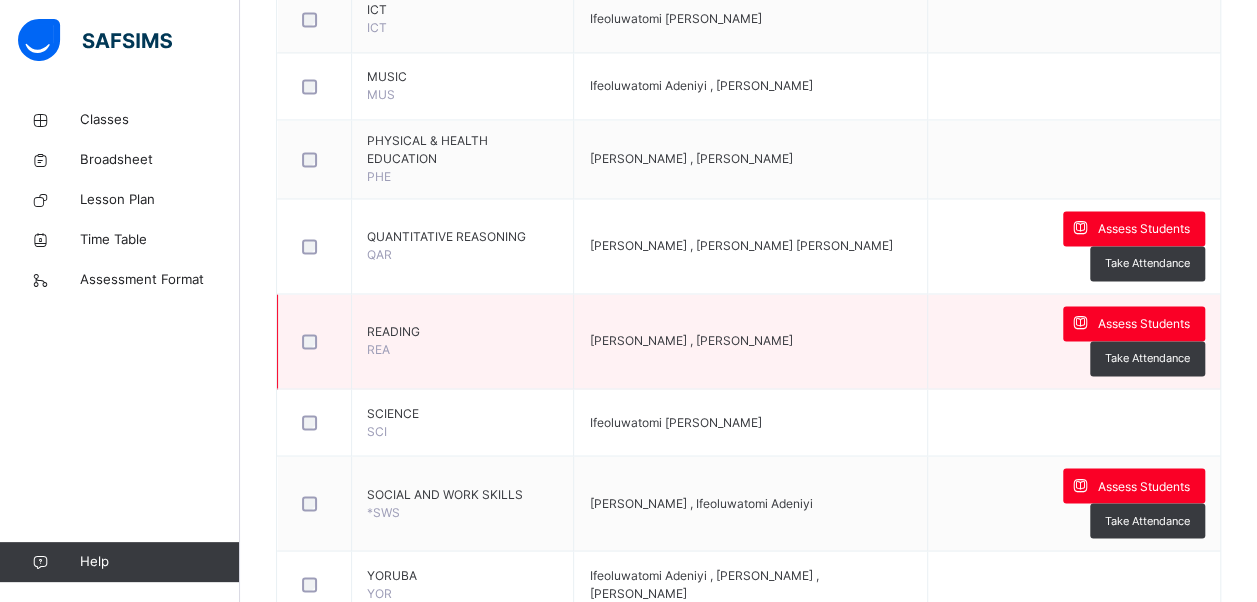 click on "[PERSON_NAME] , [PERSON_NAME]" at bounding box center [750, 341] 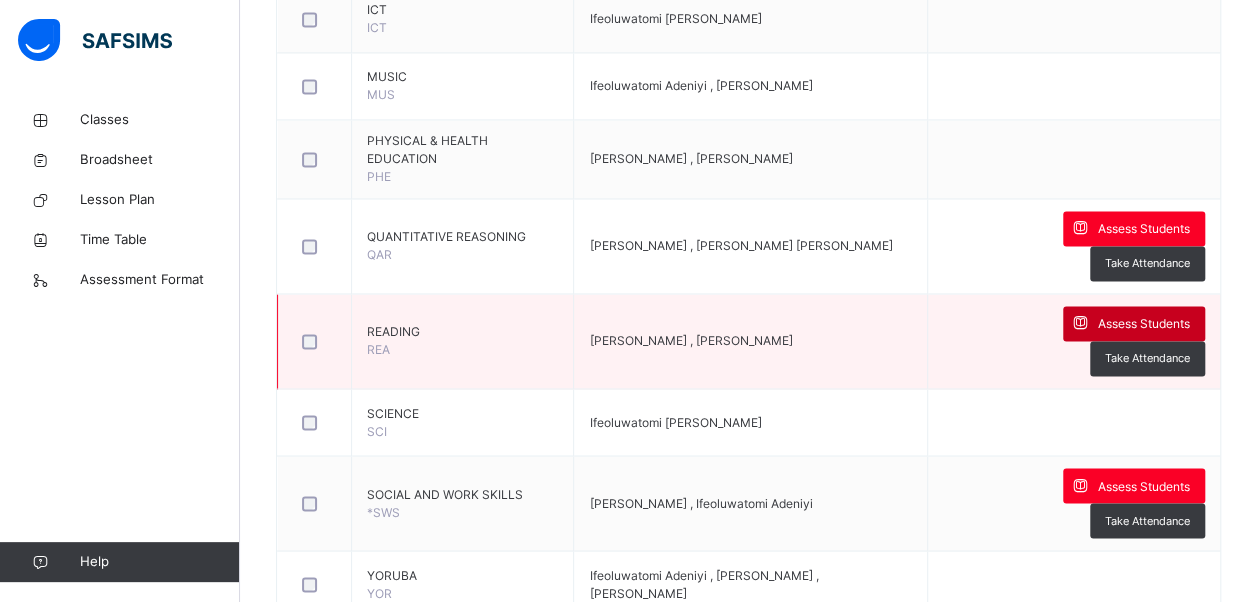 click on "Assess Students" at bounding box center (1144, 324) 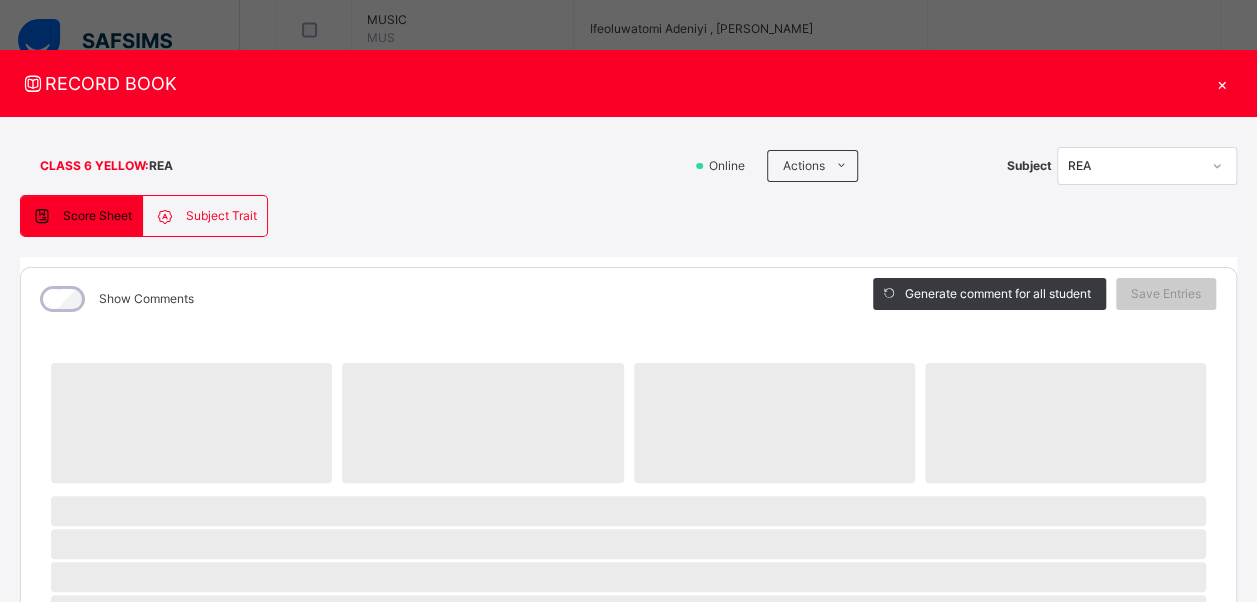 scroll, scrollTop: 1578, scrollLeft: 0, axis: vertical 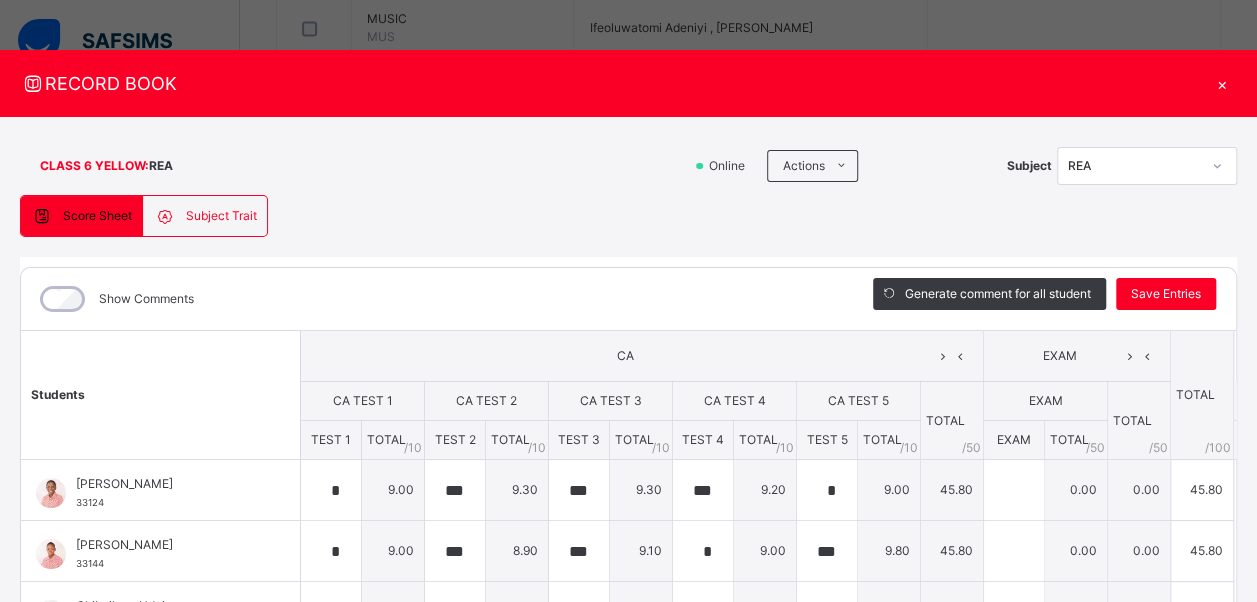 type on "*" 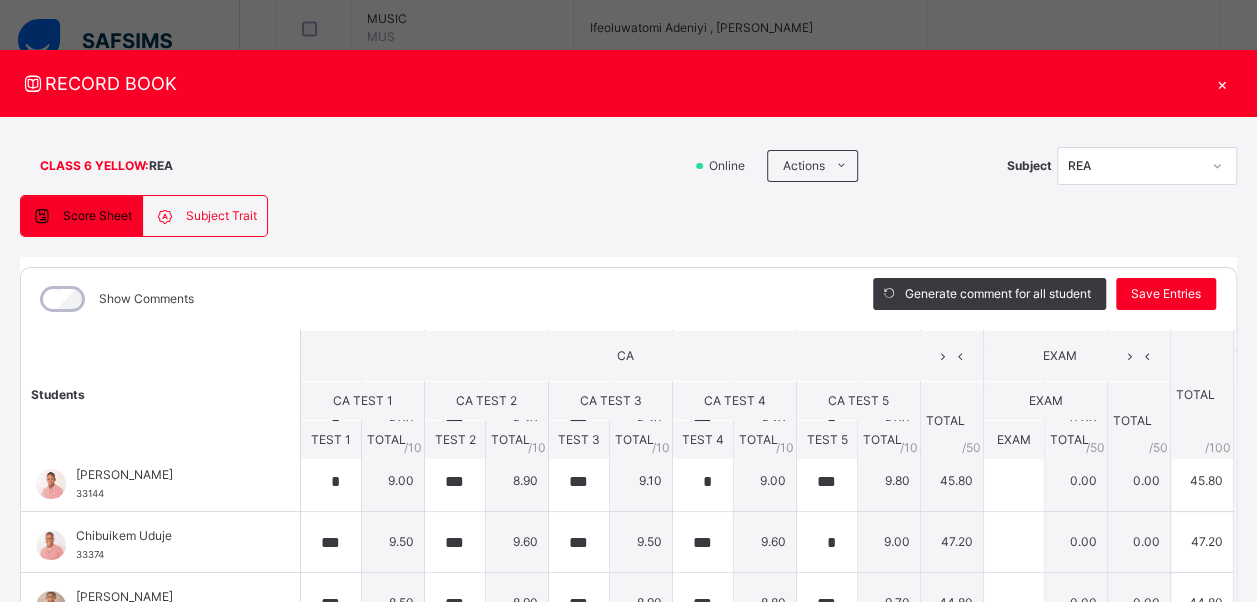 scroll, scrollTop: 82, scrollLeft: 0, axis: vertical 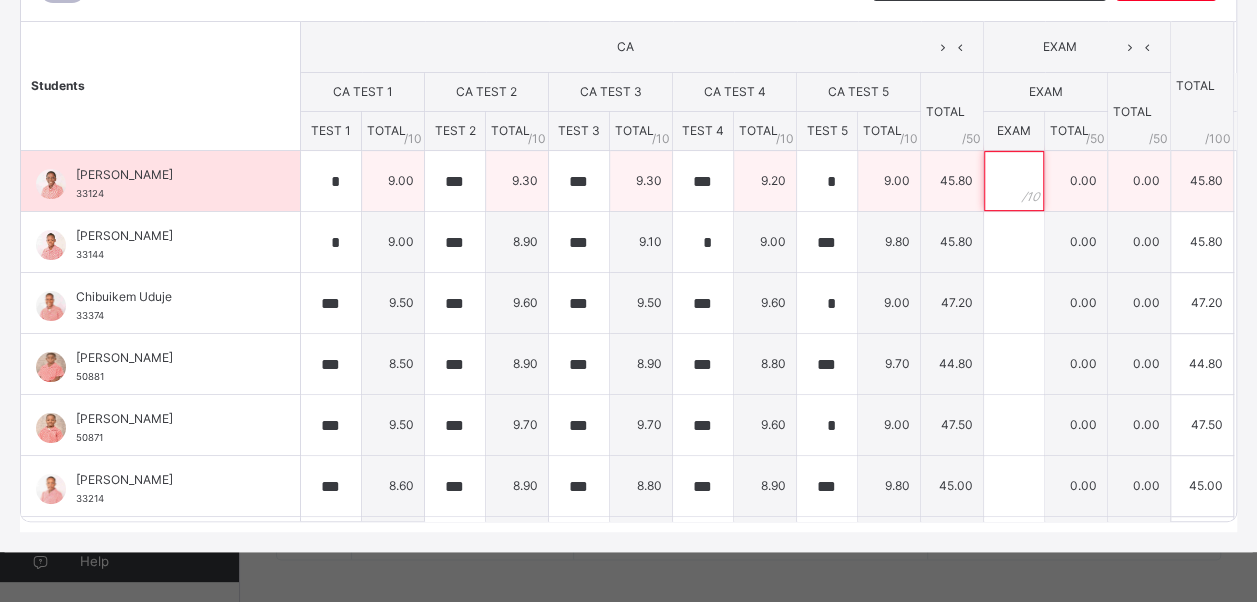 click at bounding box center [1014, 181] 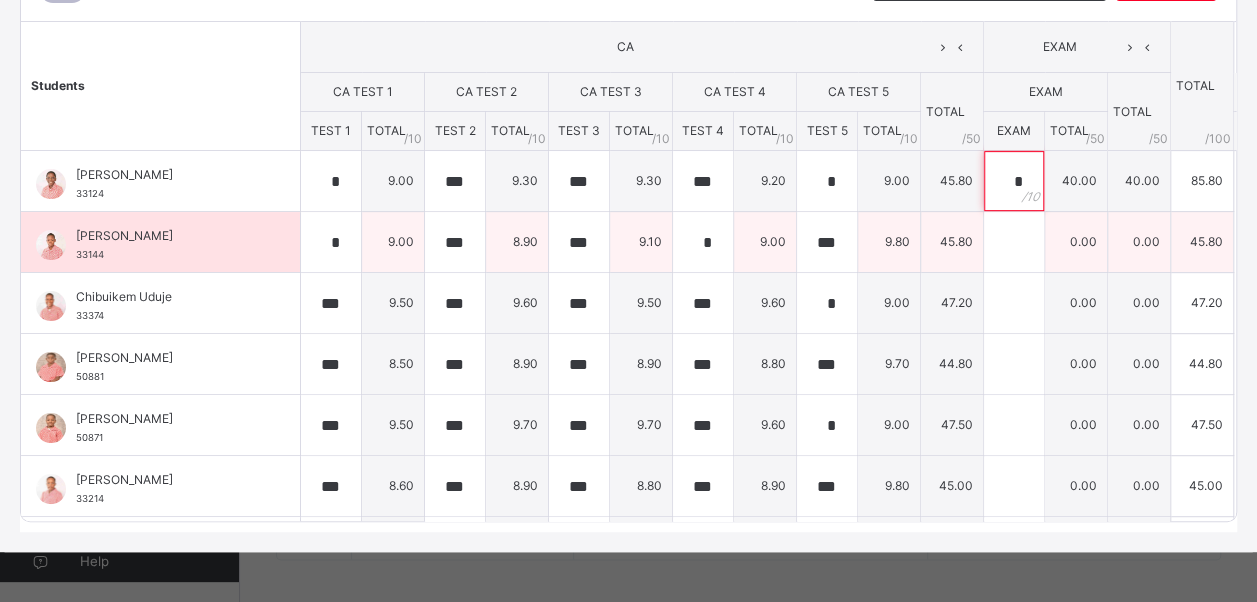type on "*" 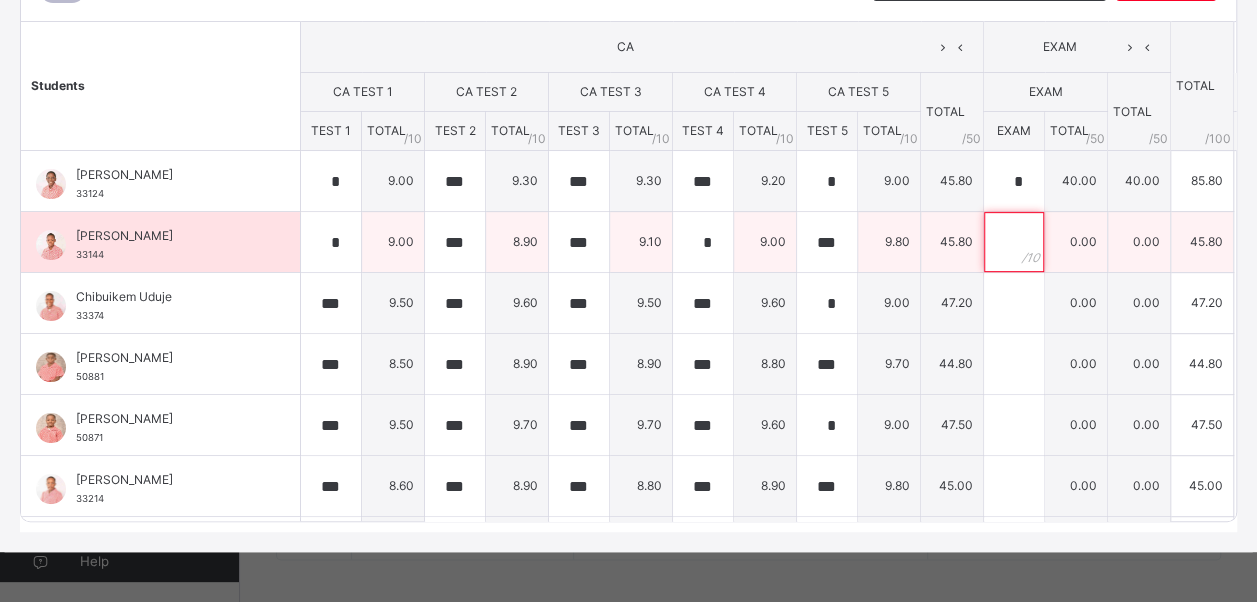 click at bounding box center (1014, 242) 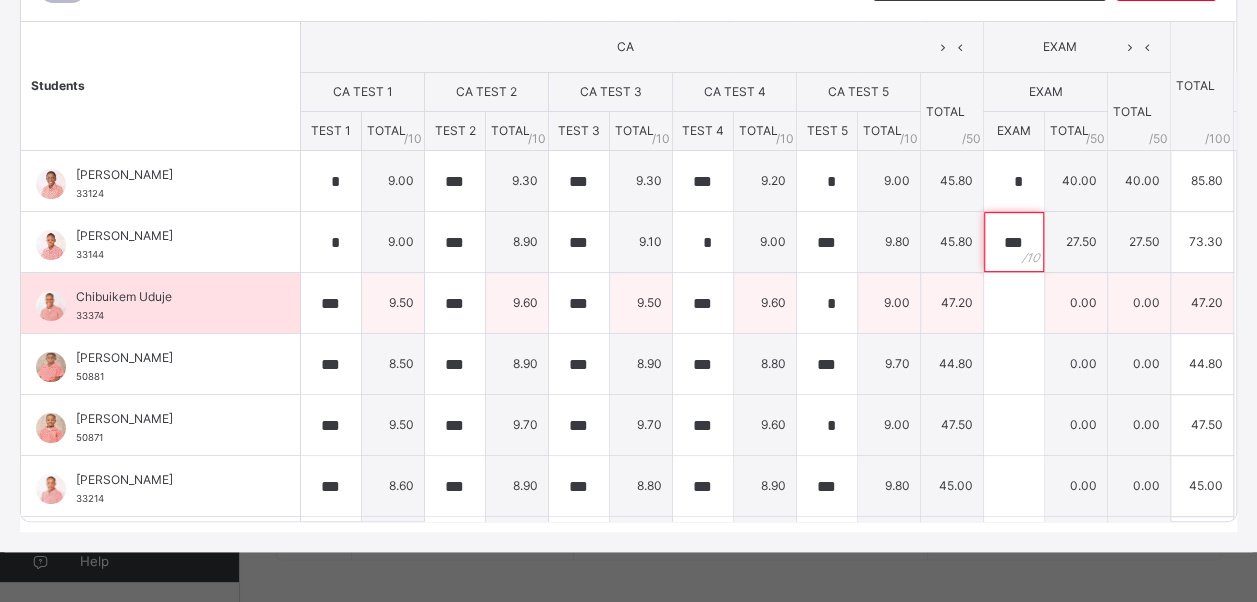 type on "***" 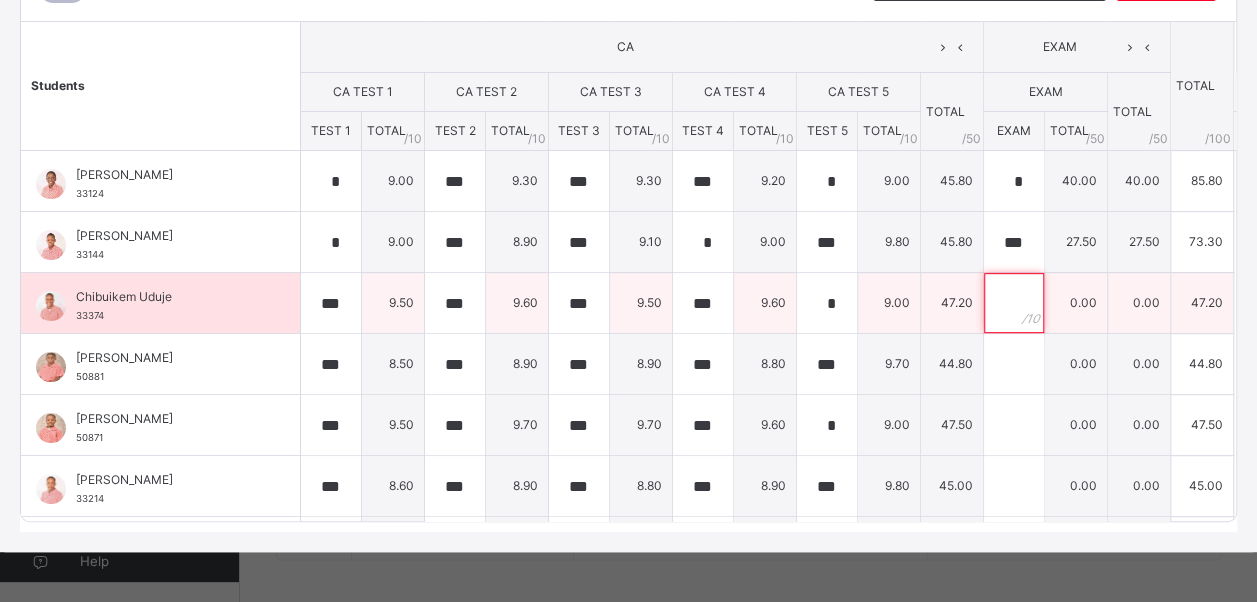 click at bounding box center [1014, 303] 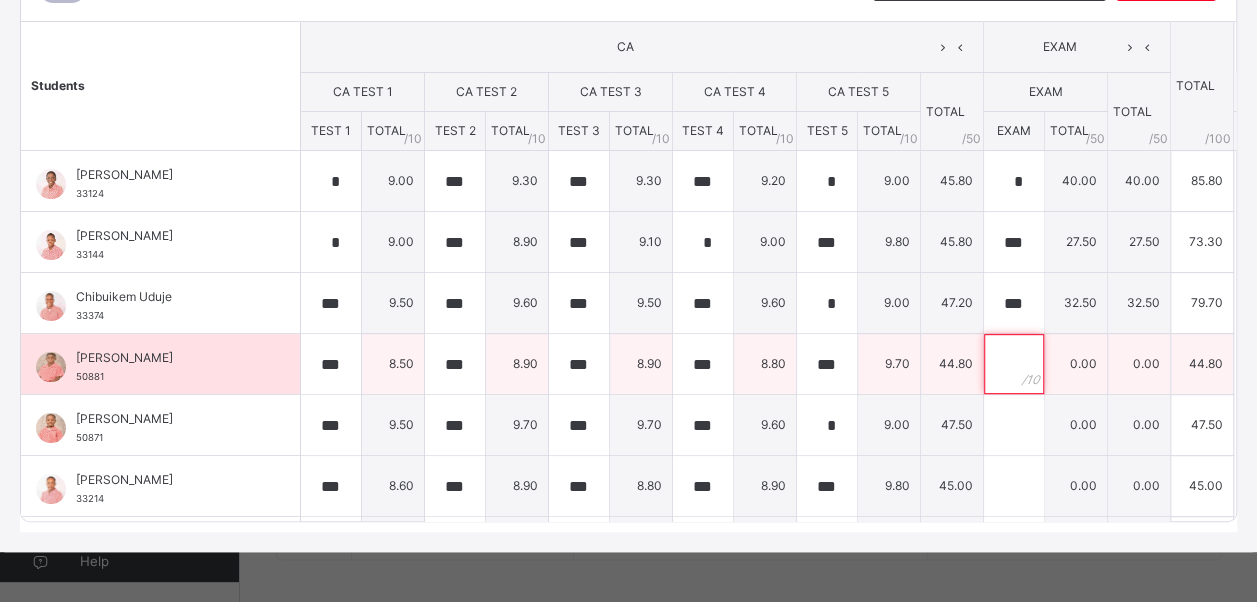 click at bounding box center [1014, 364] 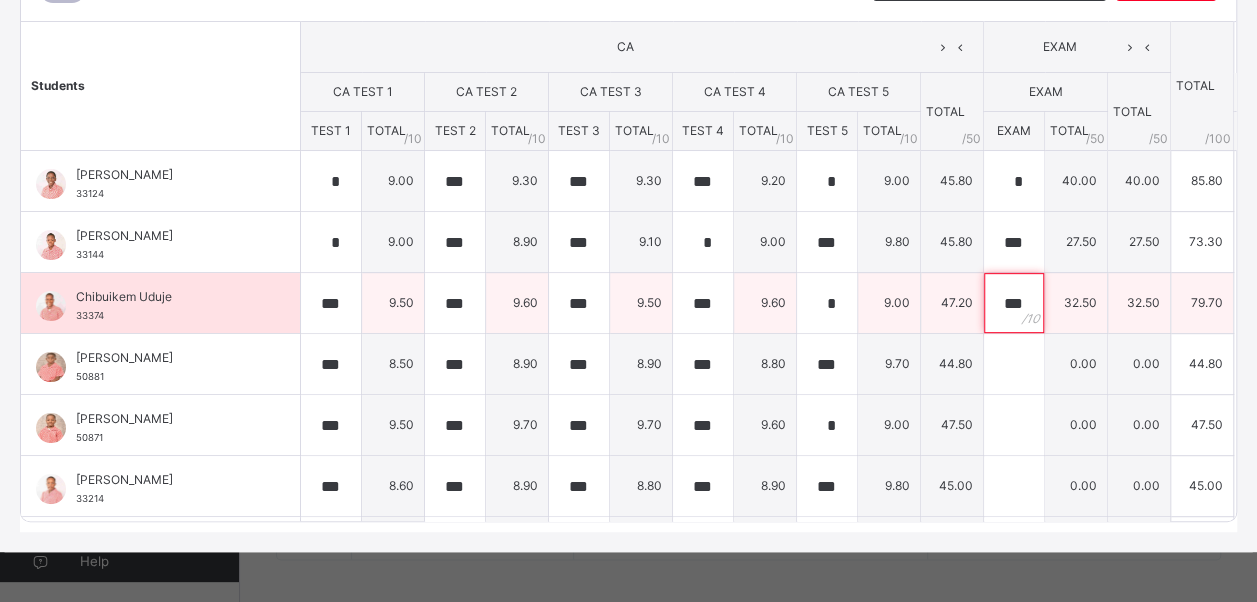 click on "***" at bounding box center [1014, 303] 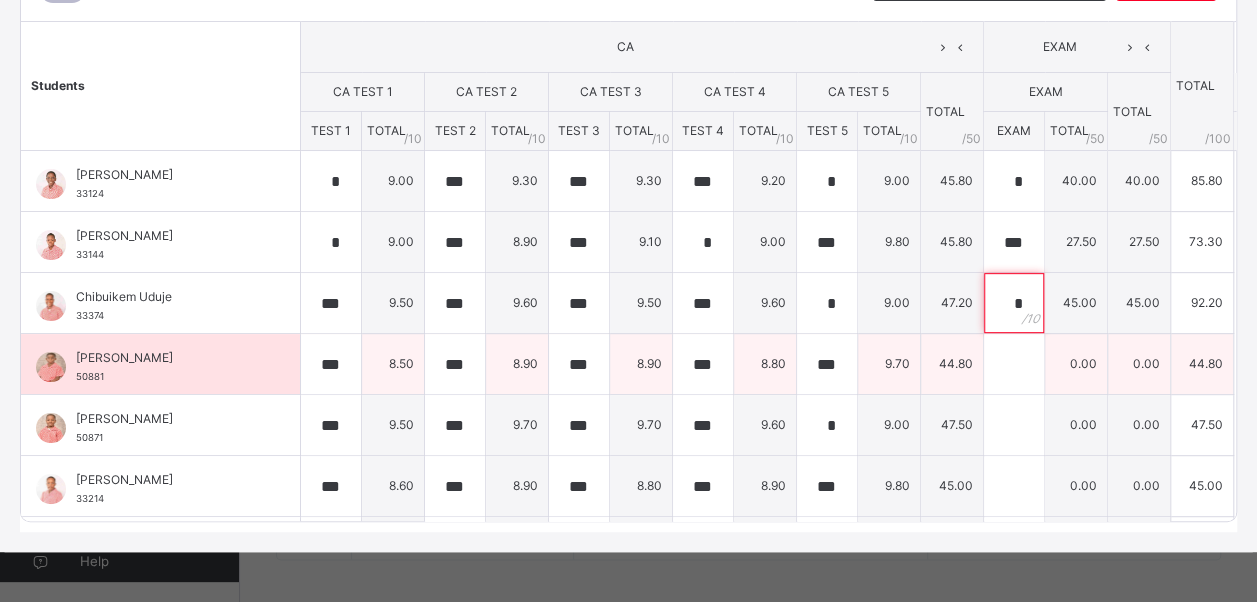 type on "*" 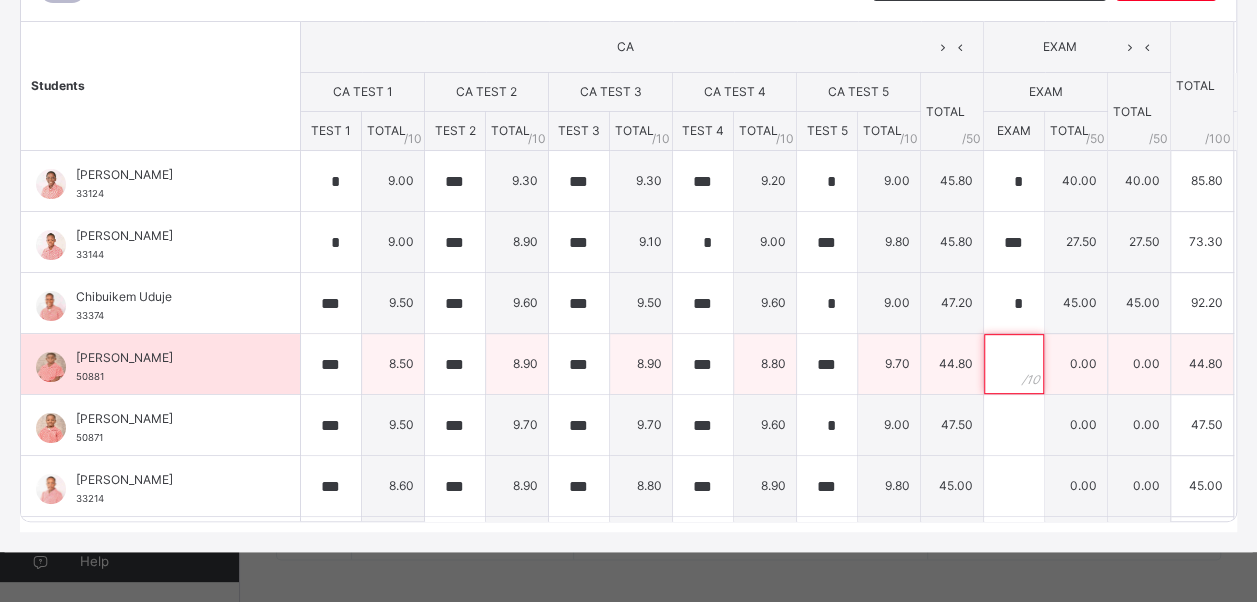 click at bounding box center [1014, 364] 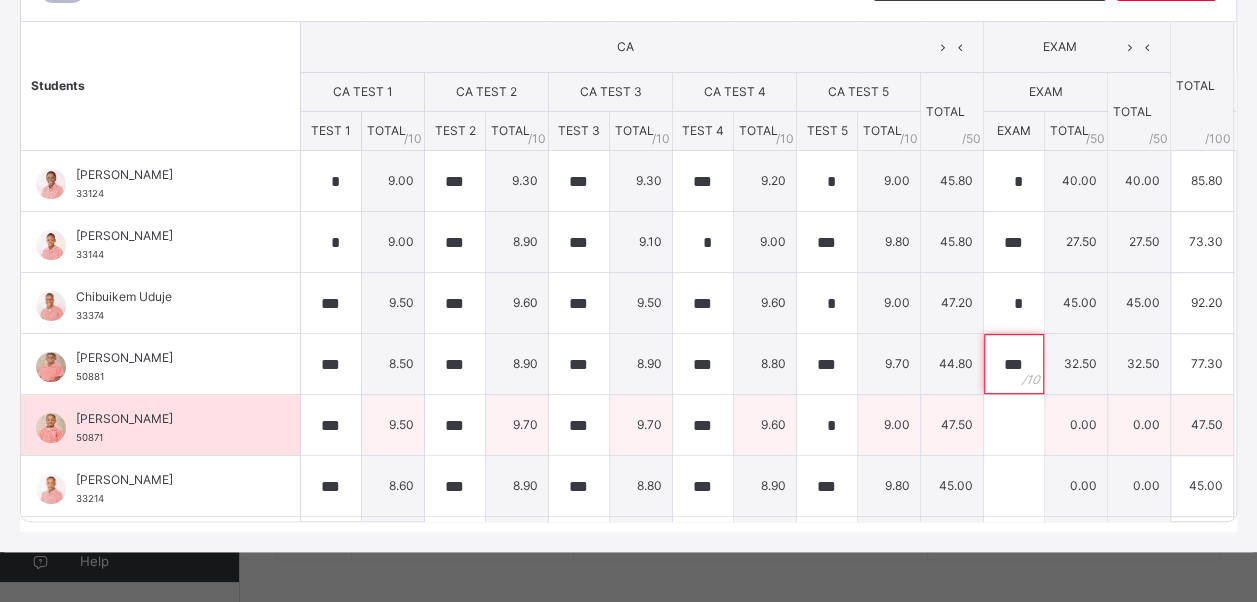 type on "***" 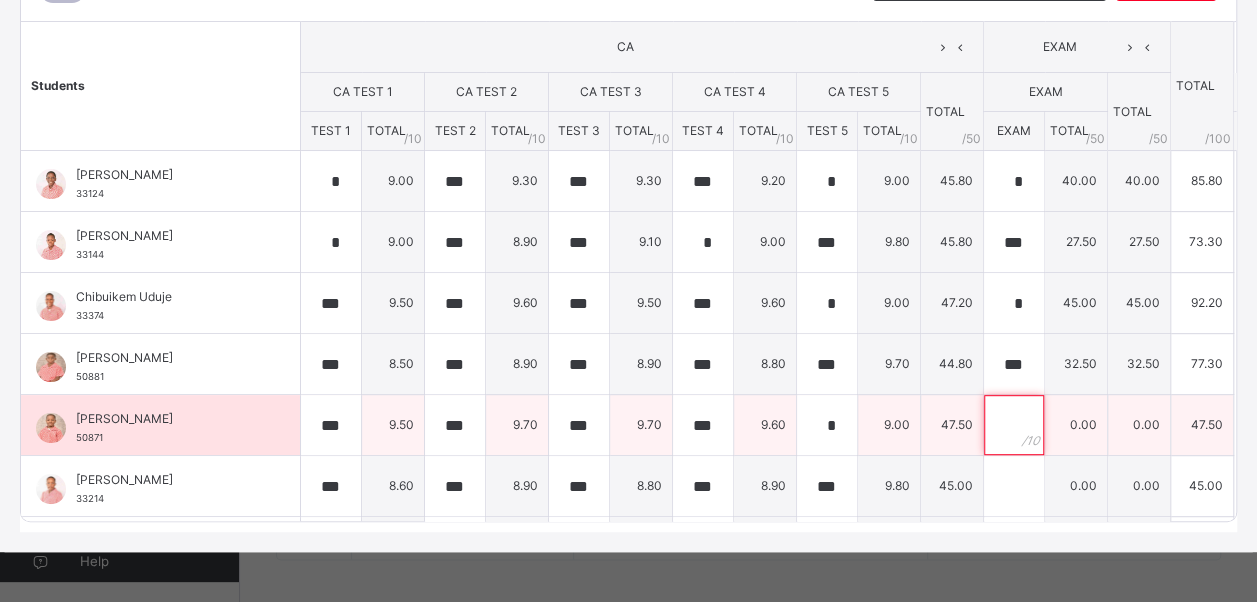 click at bounding box center (1014, 425) 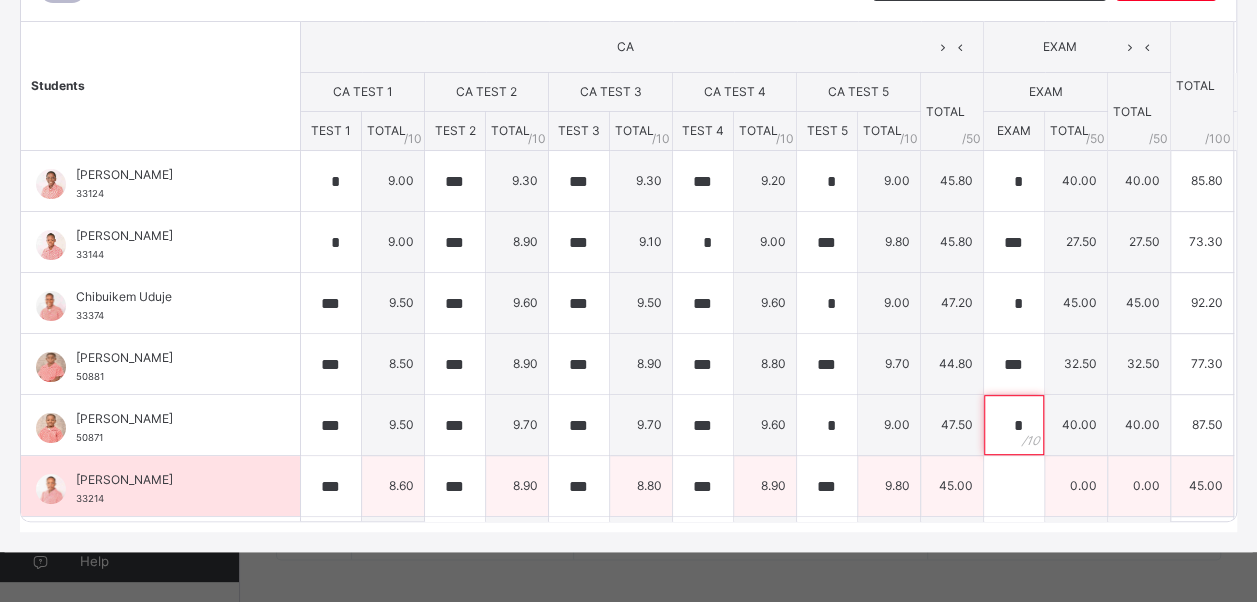 type on "*" 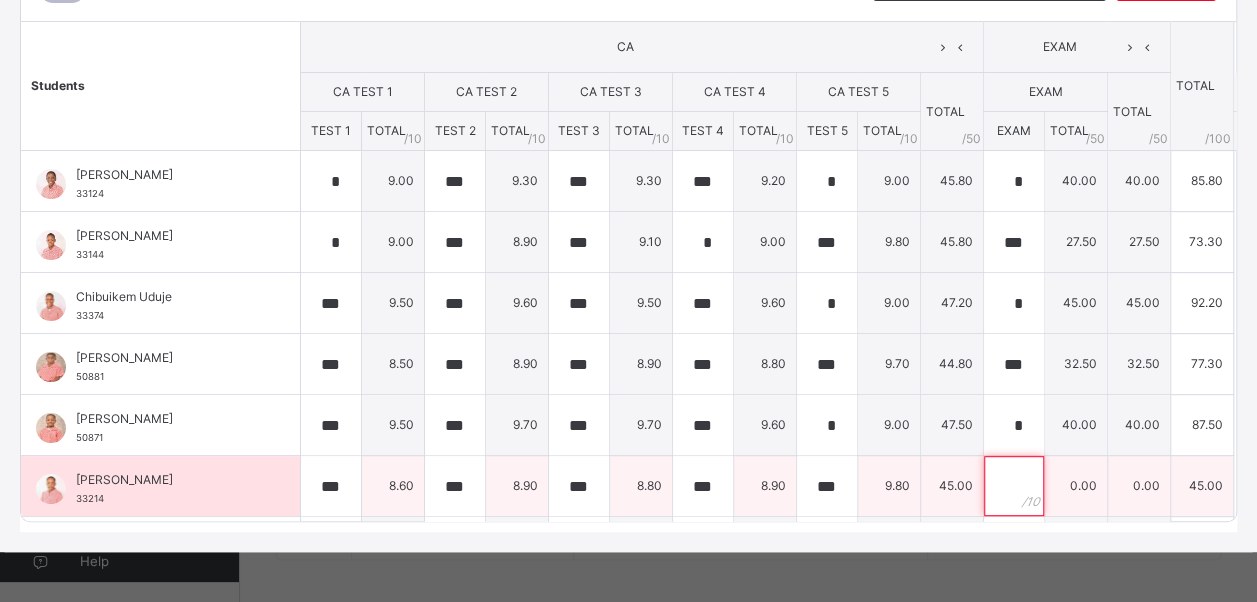 click at bounding box center [1014, 486] 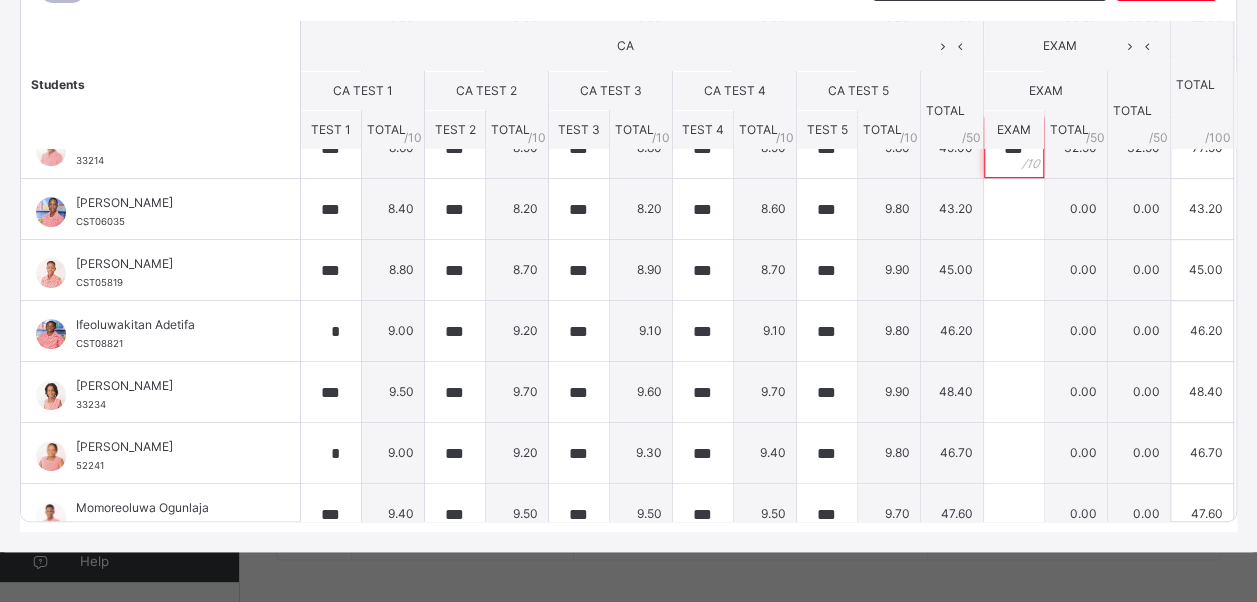 scroll, scrollTop: 346, scrollLeft: 0, axis: vertical 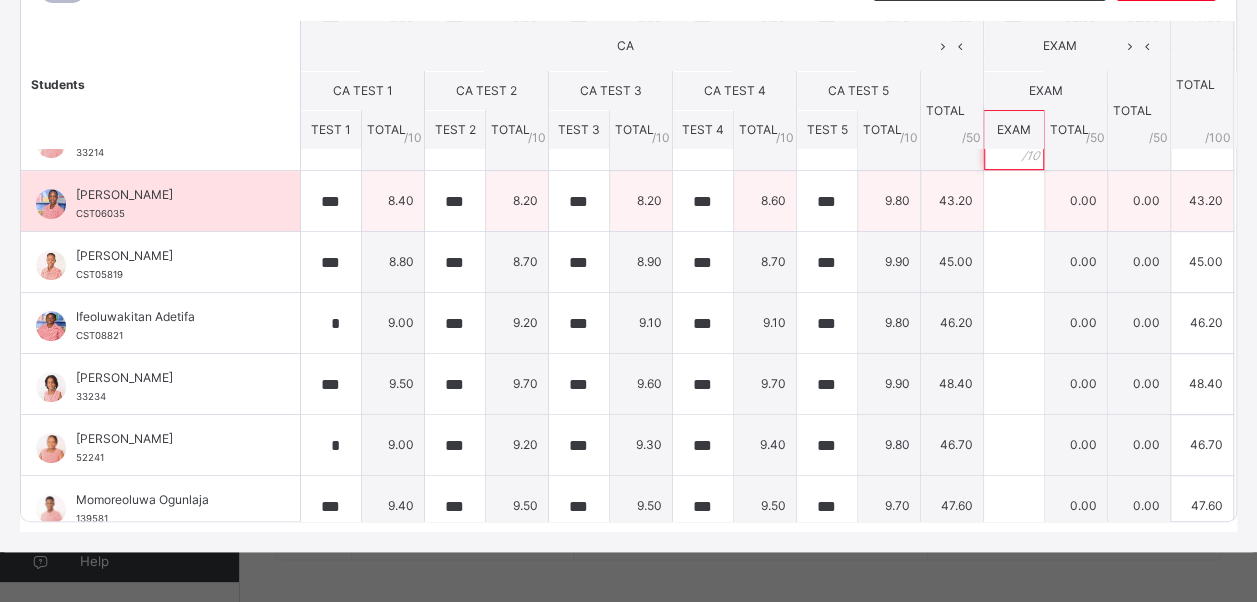 type on "***" 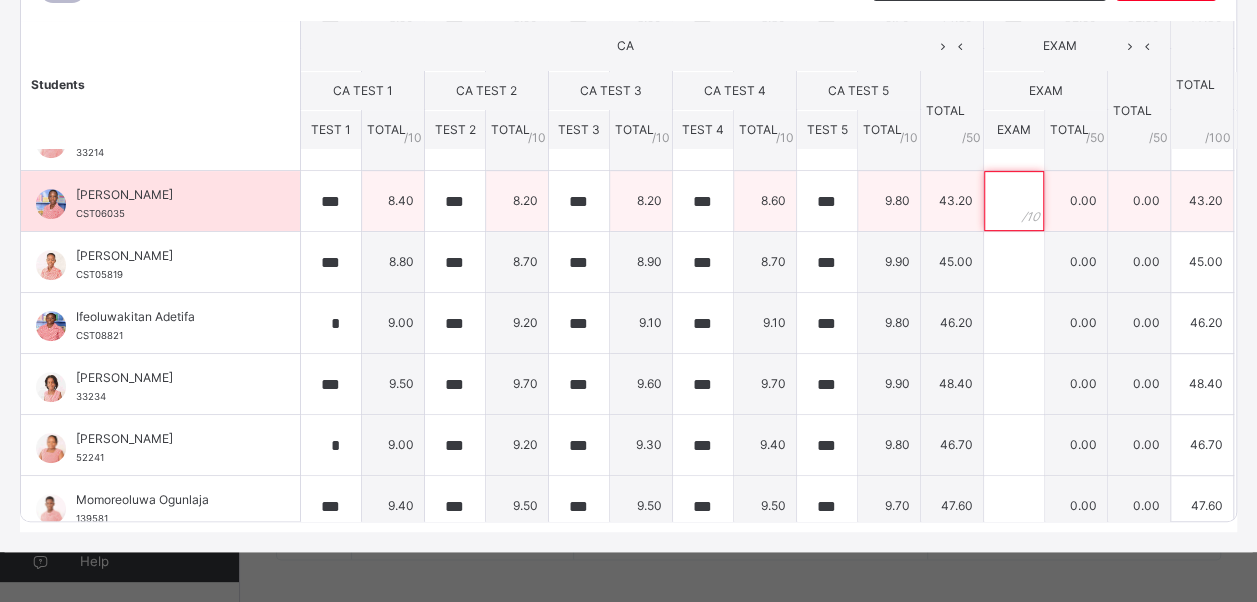 click at bounding box center (1014, 201) 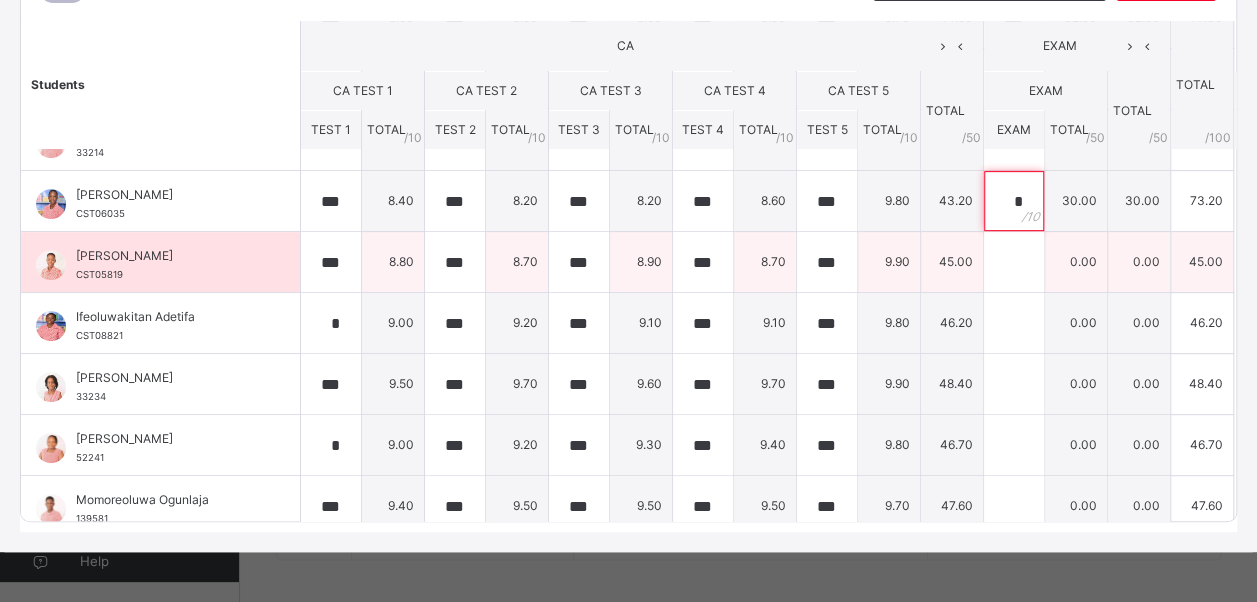 type on "*" 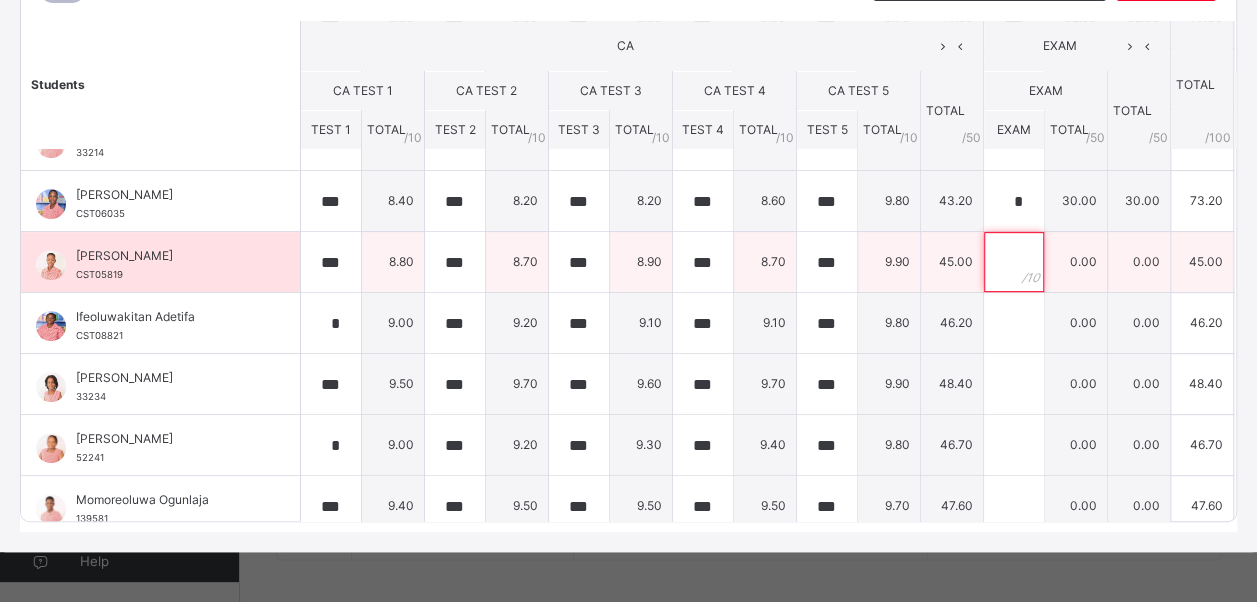 click at bounding box center (1014, 262) 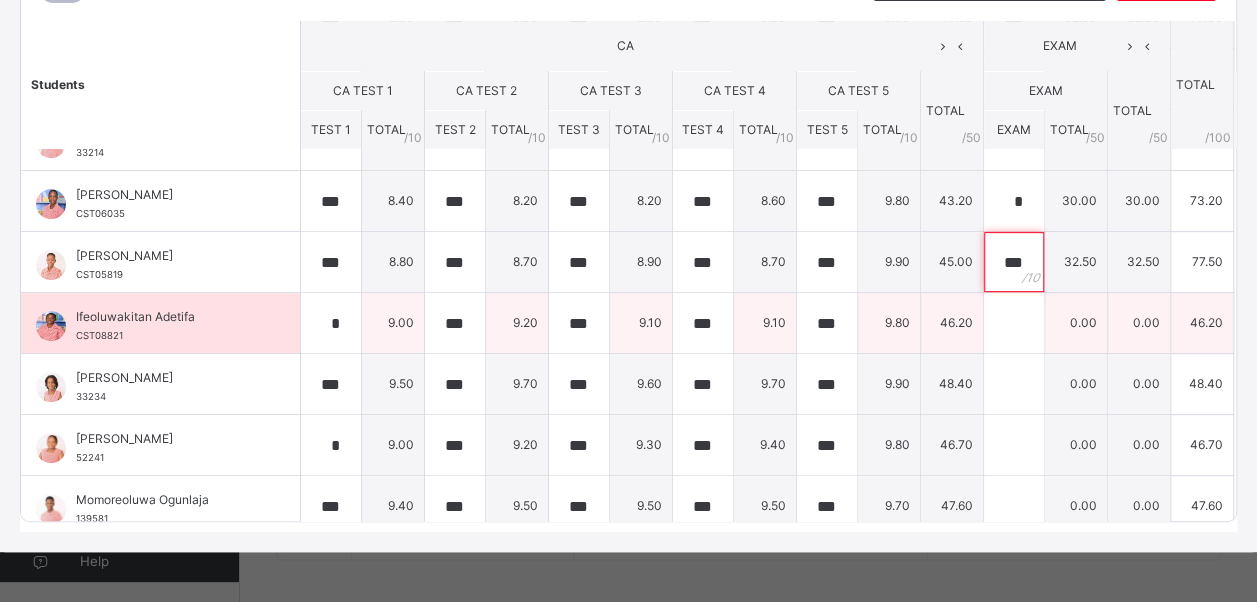 type on "***" 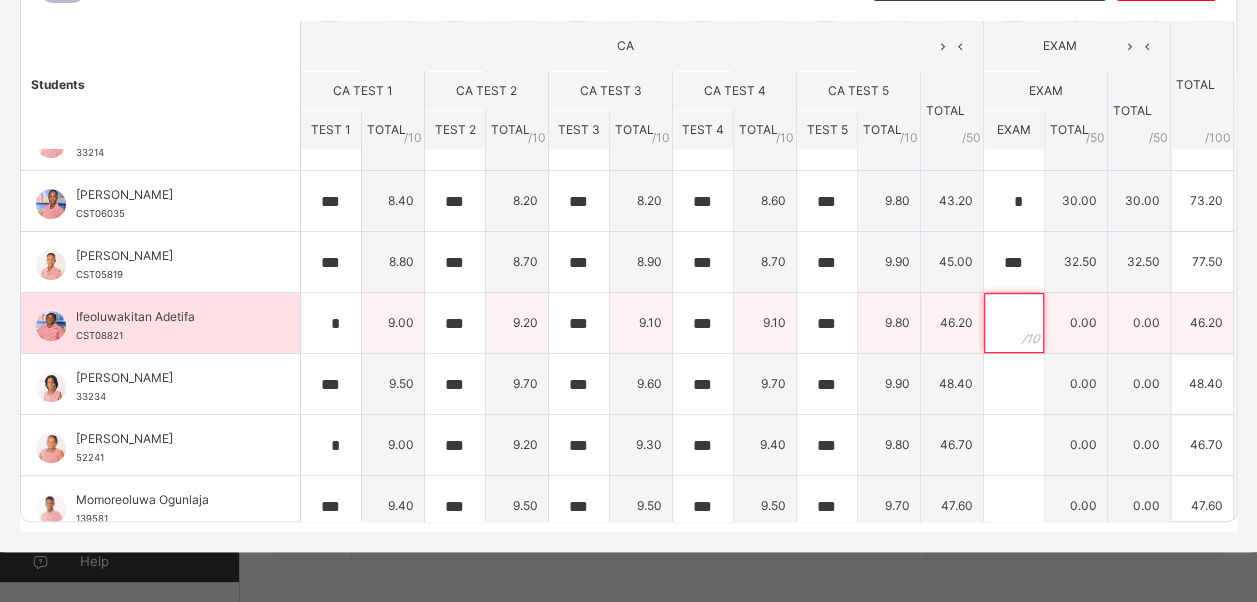 click at bounding box center (1014, 323) 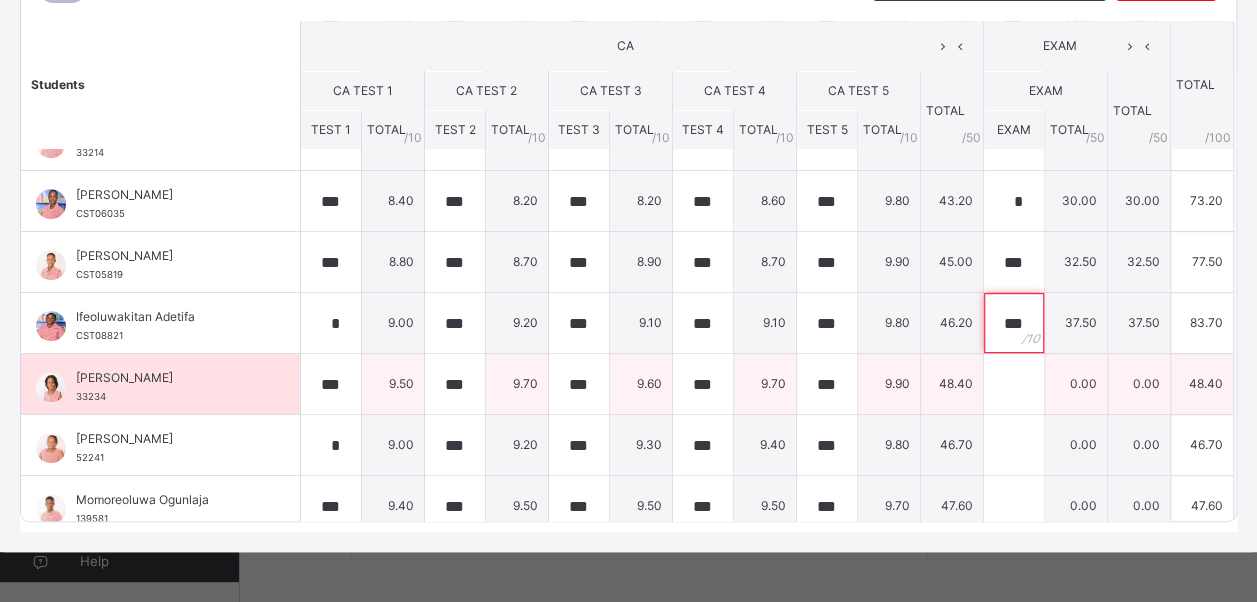 type on "***" 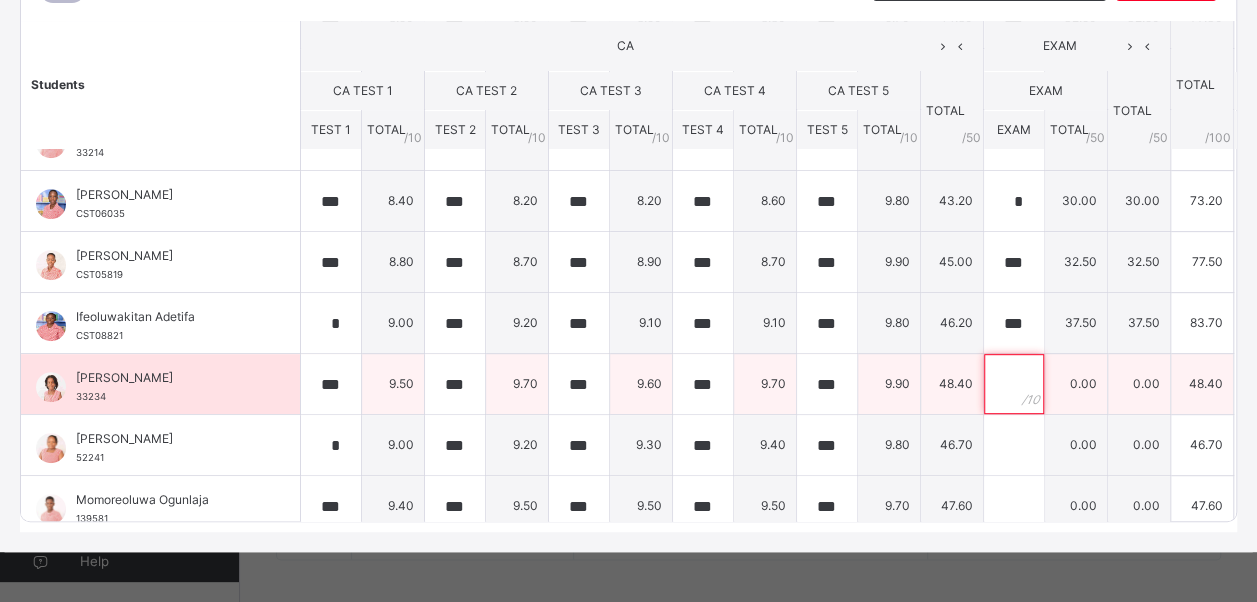 click at bounding box center [1014, 384] 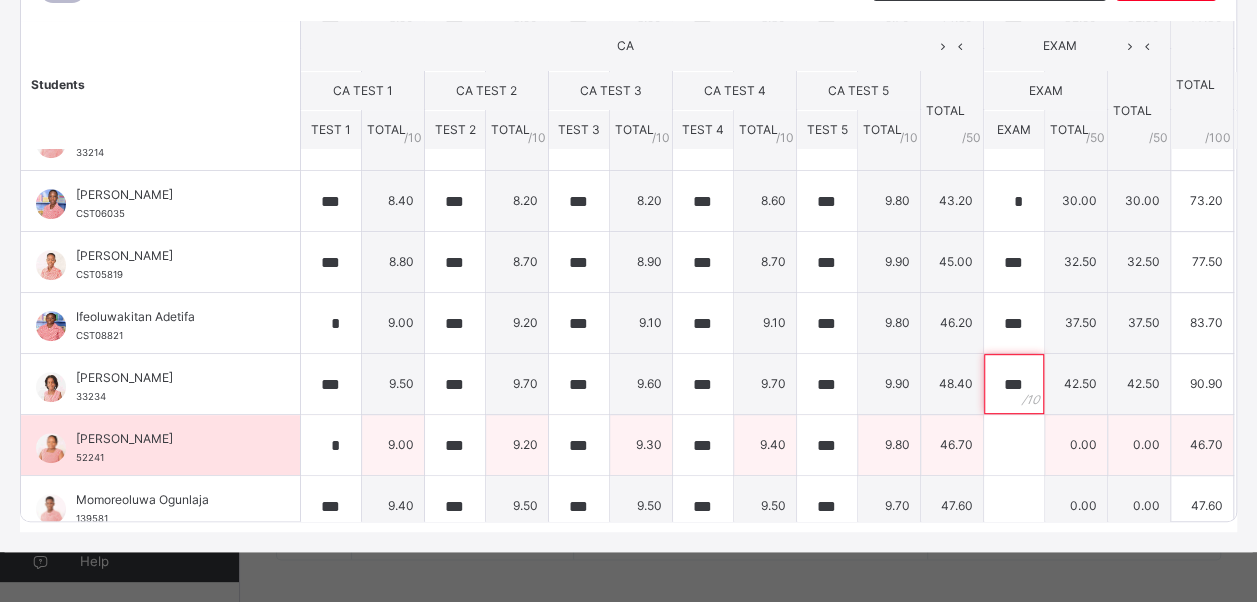 type on "***" 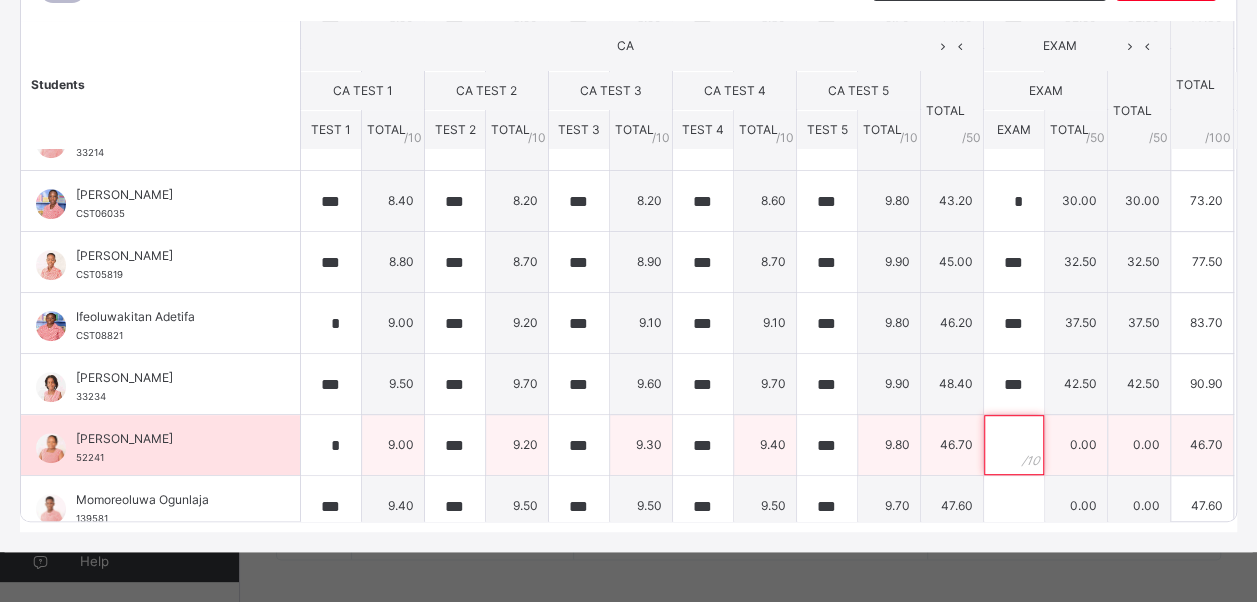 click at bounding box center [1014, 445] 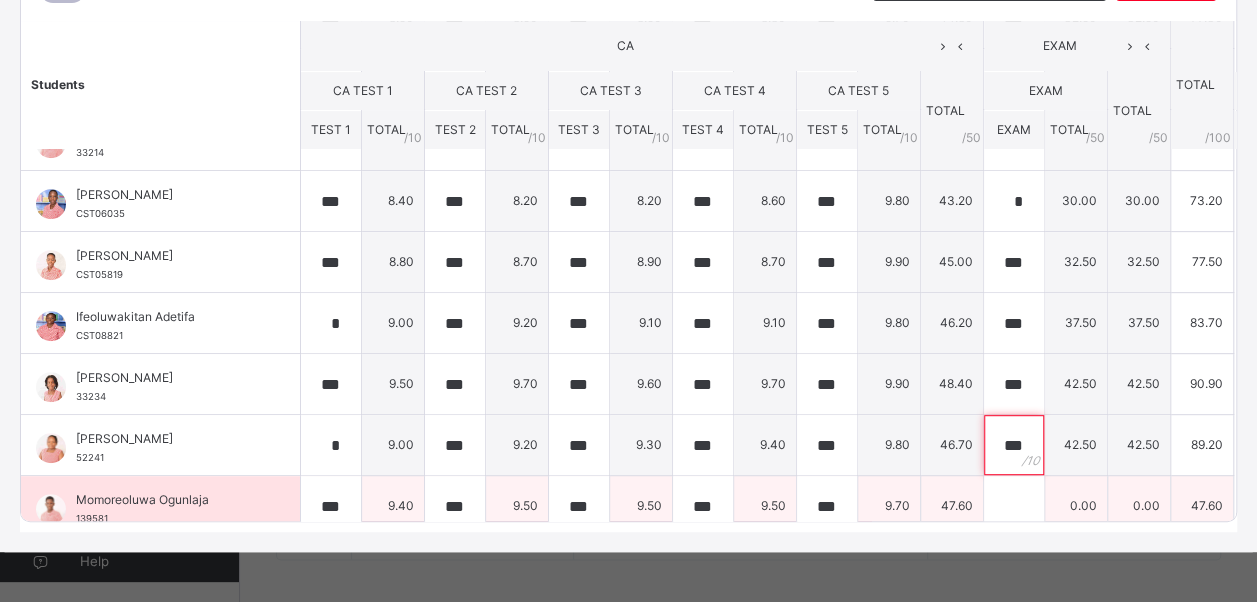 type on "***" 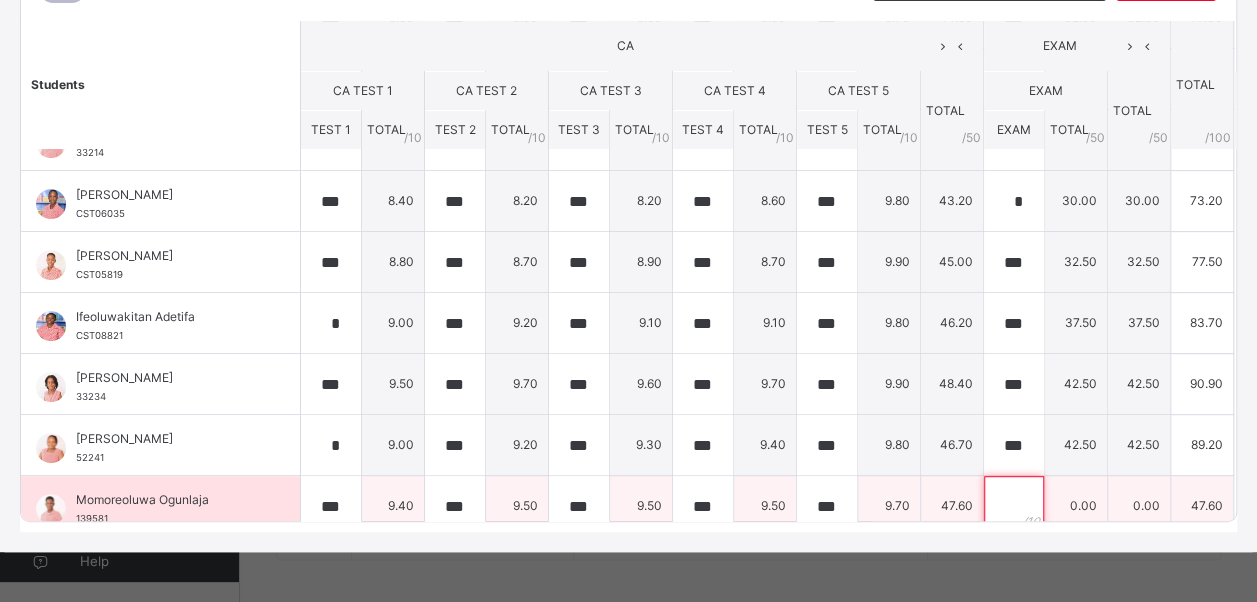click at bounding box center [1014, 506] 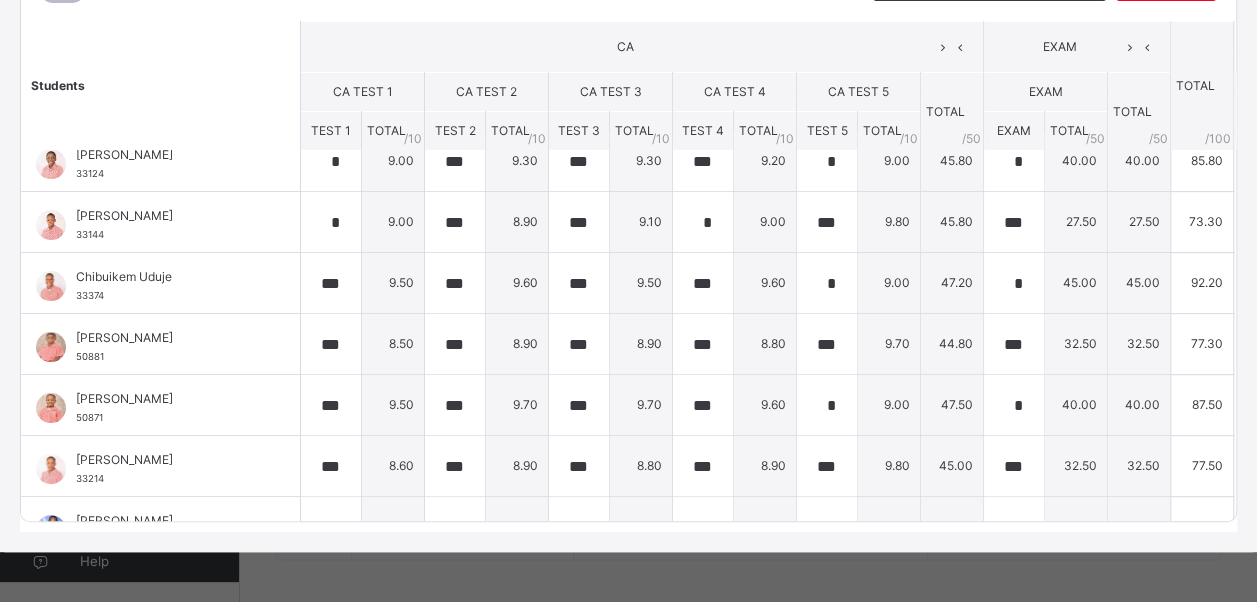 scroll, scrollTop: 0, scrollLeft: 0, axis: both 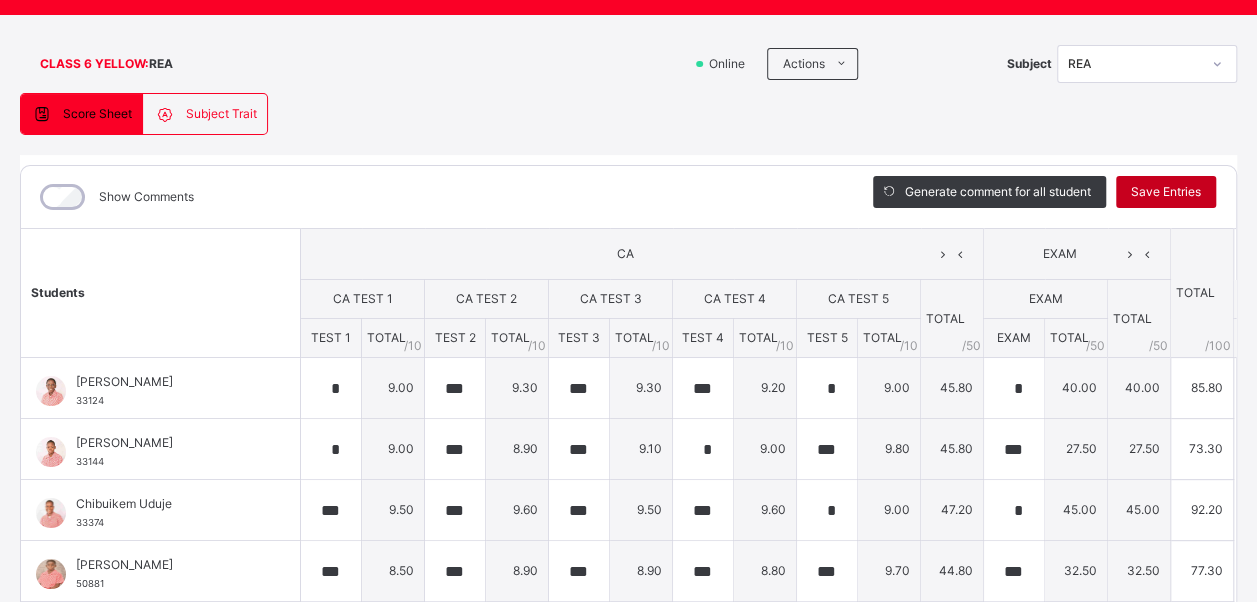 type on "***" 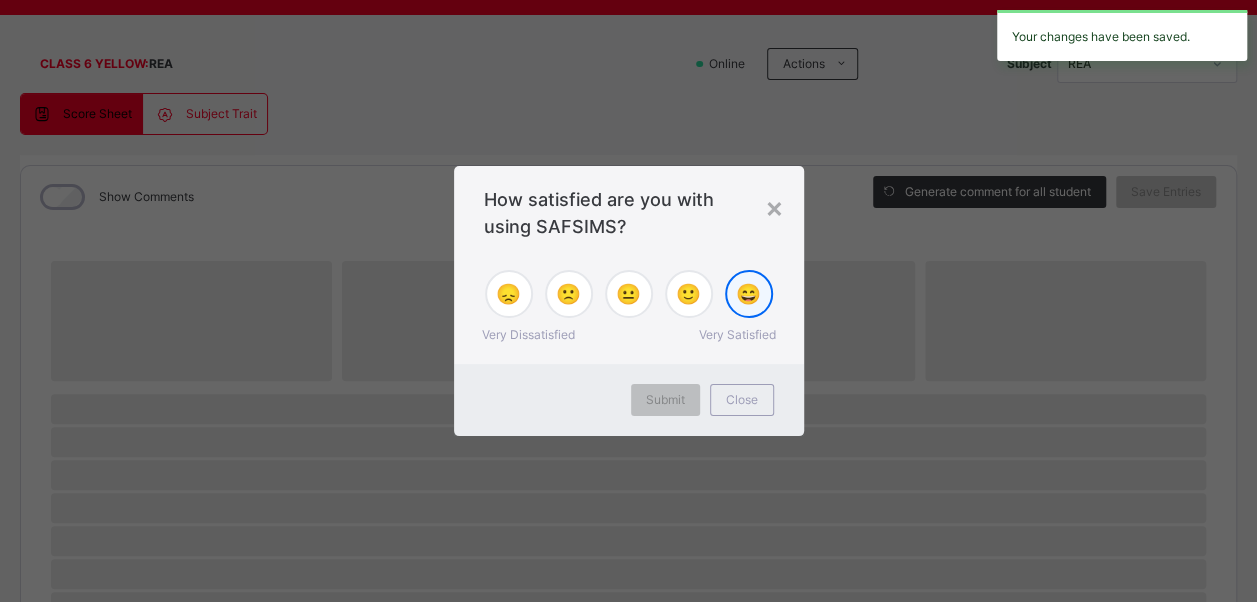 click on "😄" at bounding box center [748, 294] 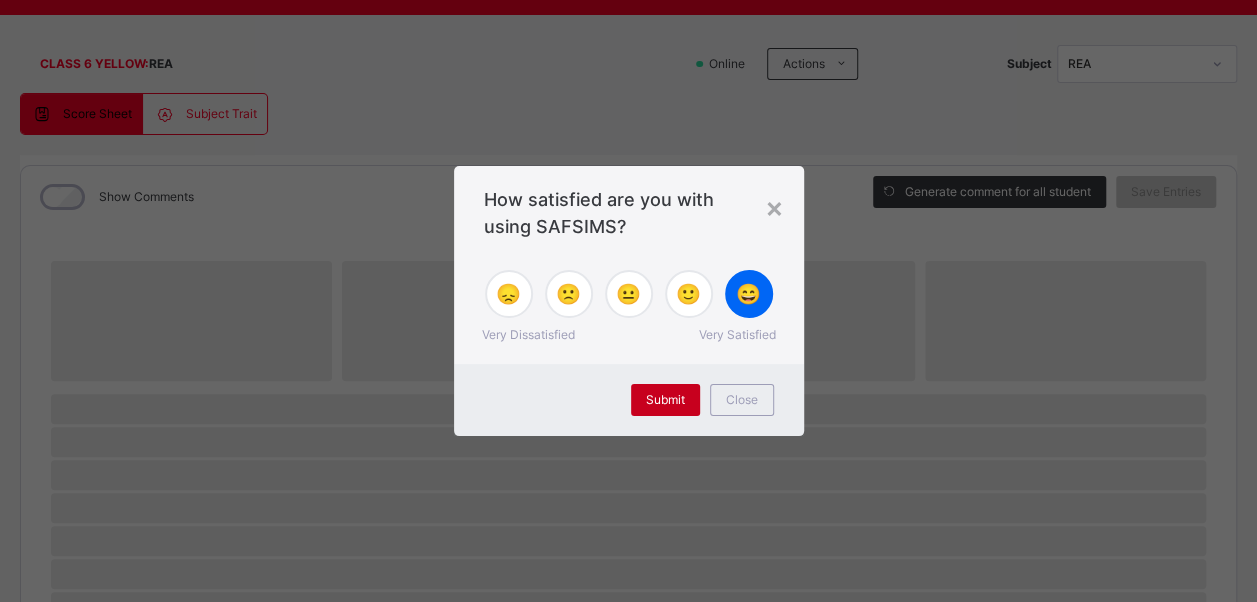 click on "Submit" at bounding box center (665, 400) 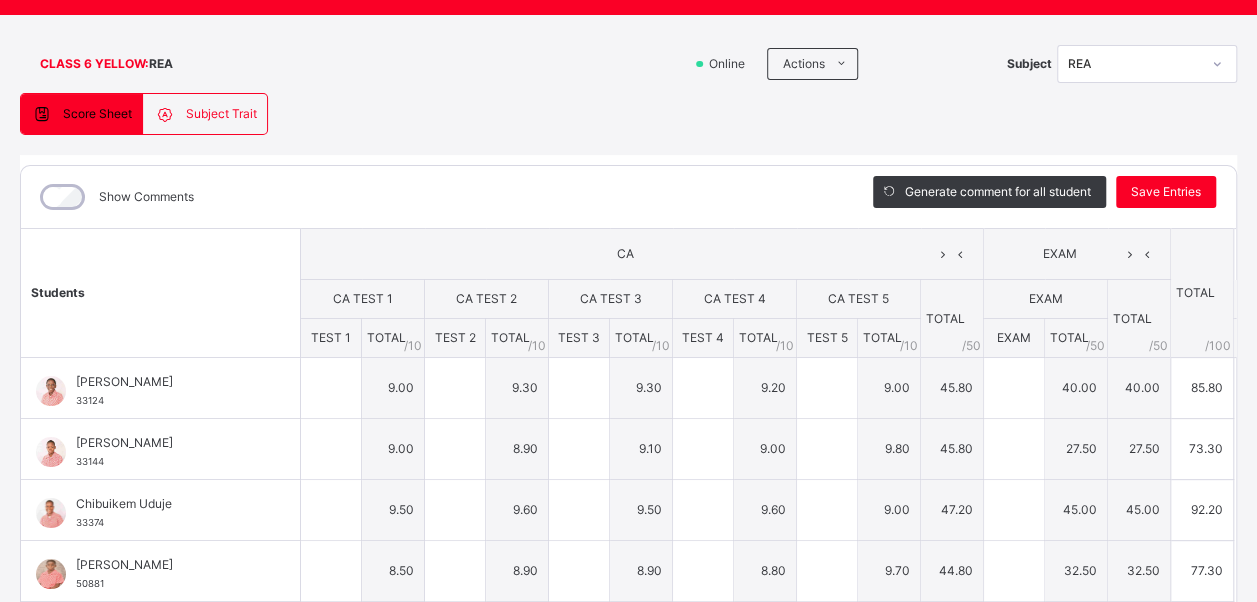 type on "*" 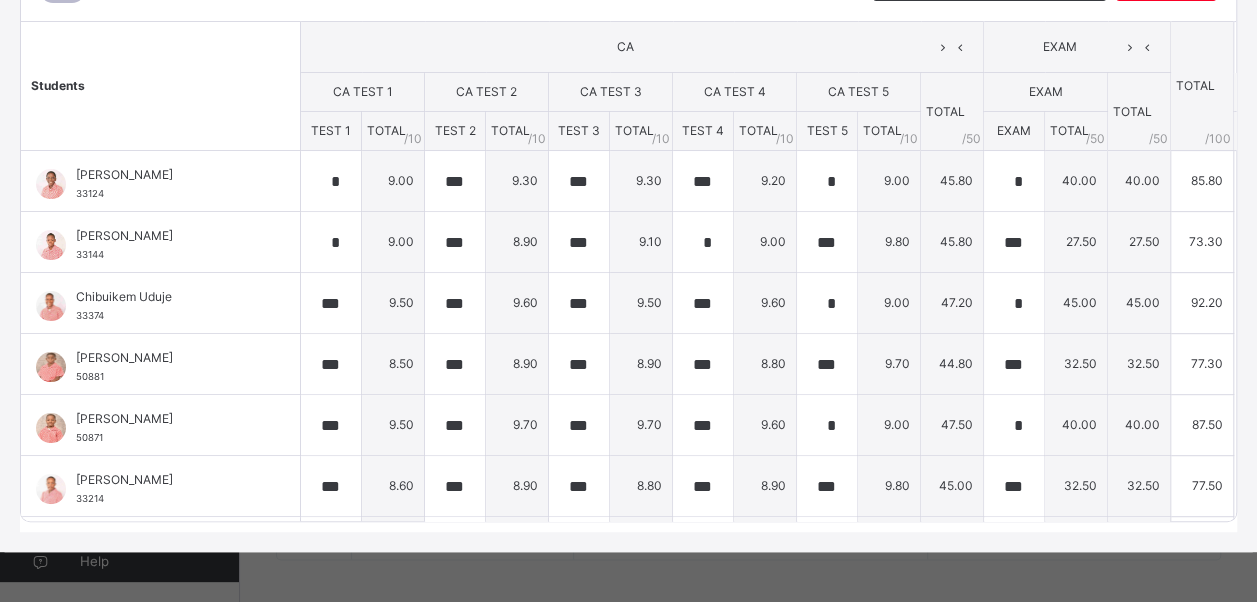 scroll, scrollTop: 323, scrollLeft: 0, axis: vertical 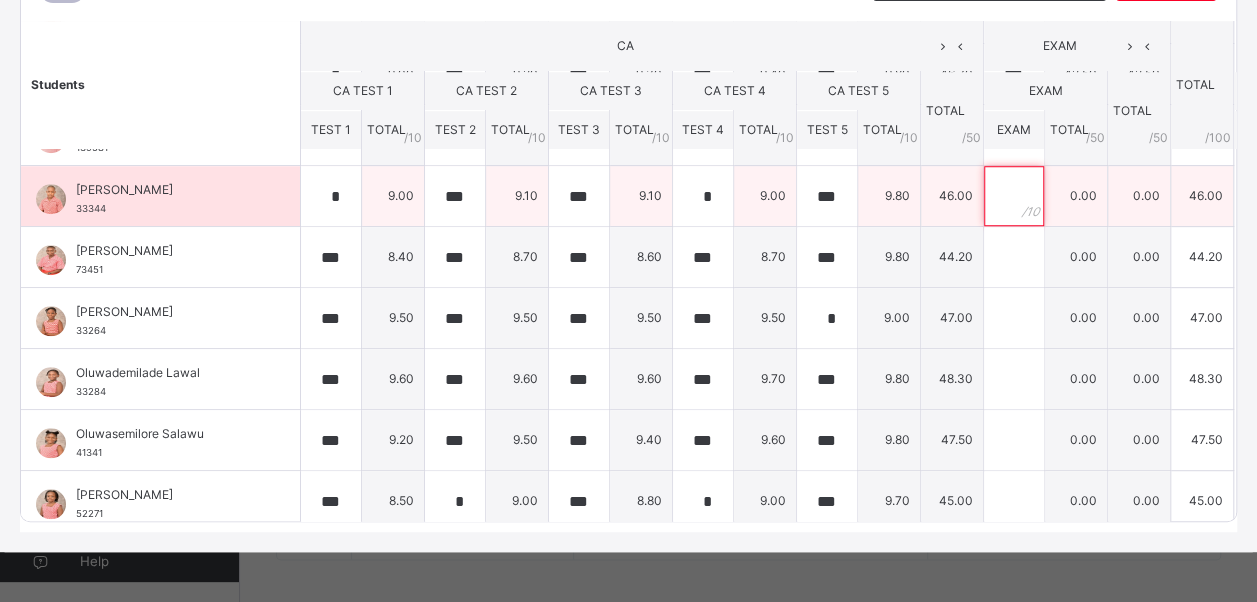 click at bounding box center (1014, 196) 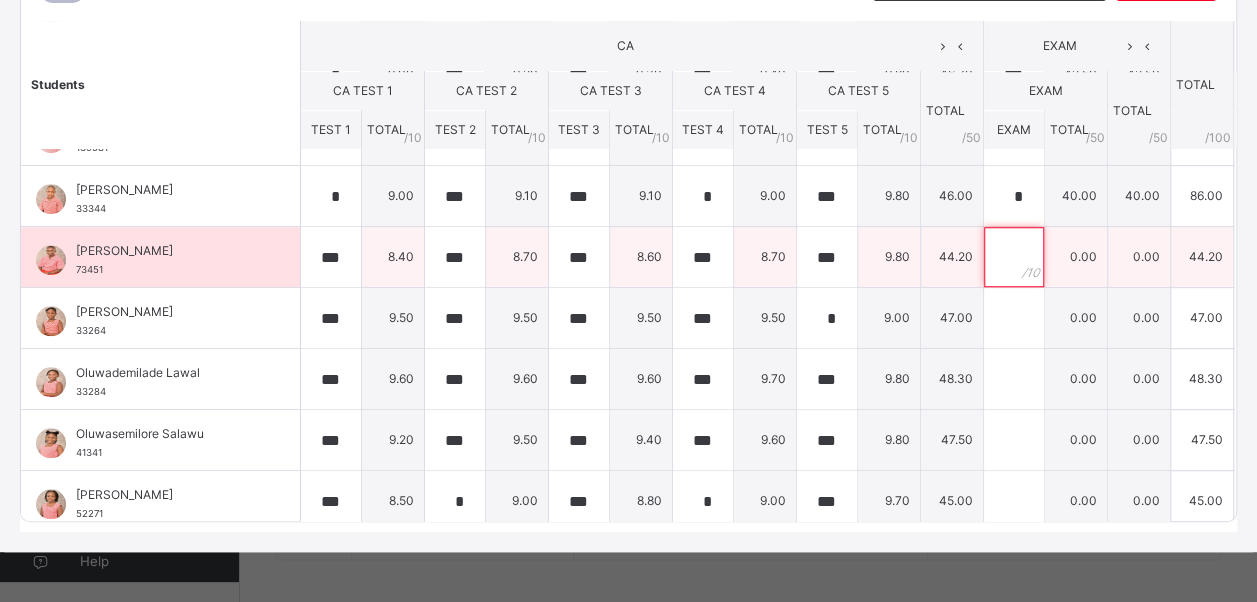 click at bounding box center (1014, 257) 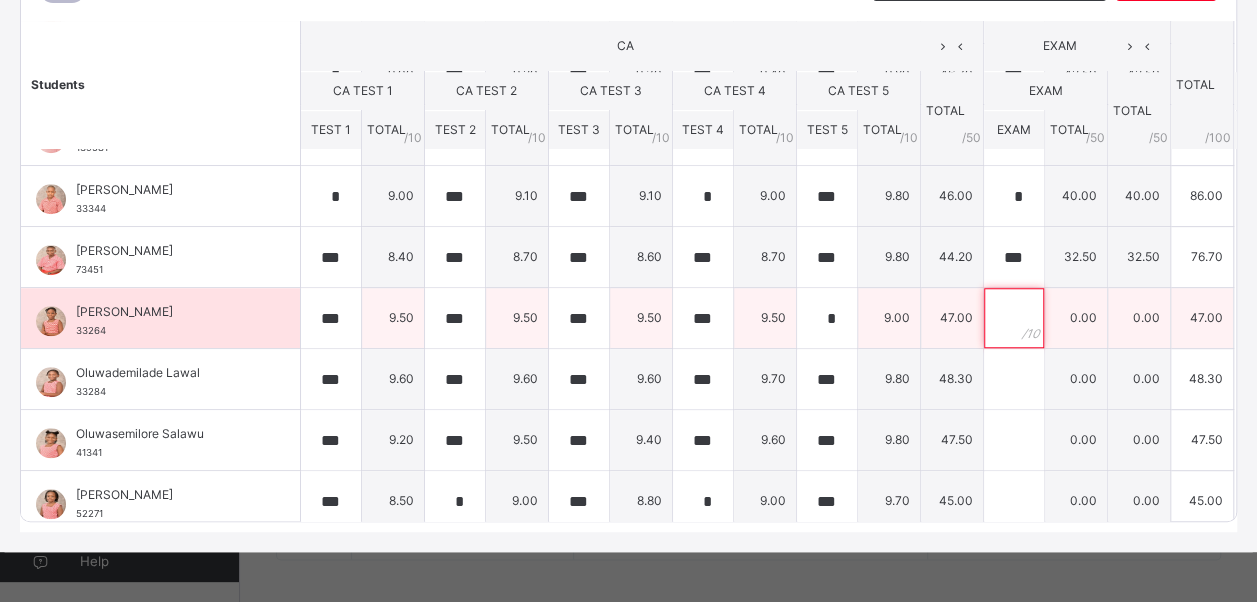 click at bounding box center (1014, 318) 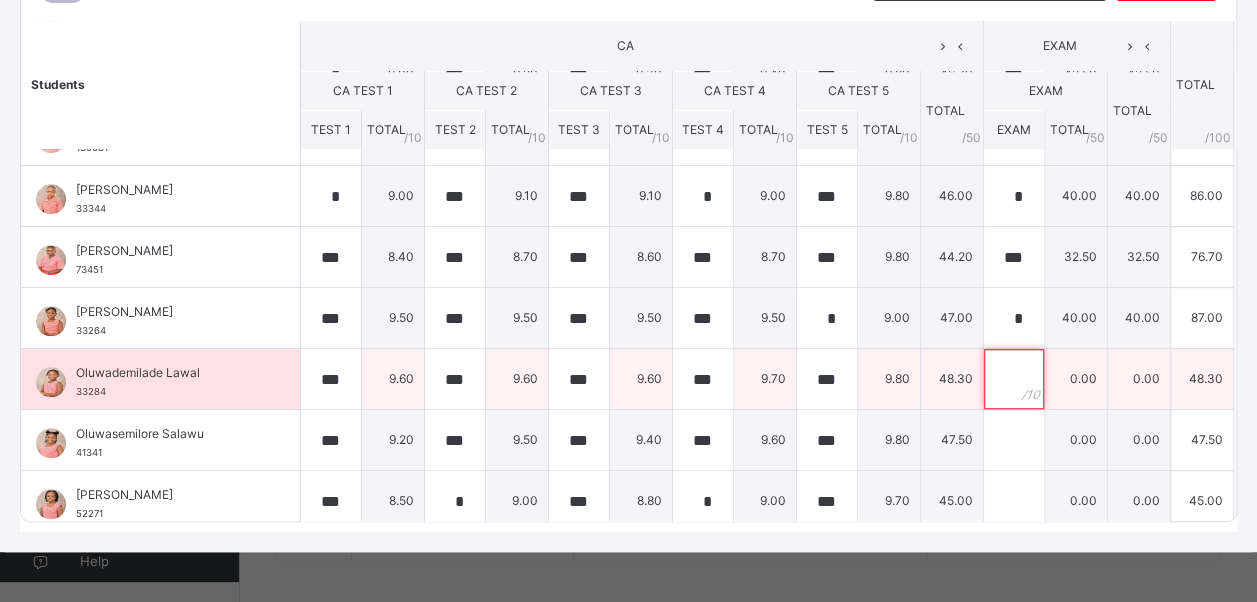 click at bounding box center (1014, 379) 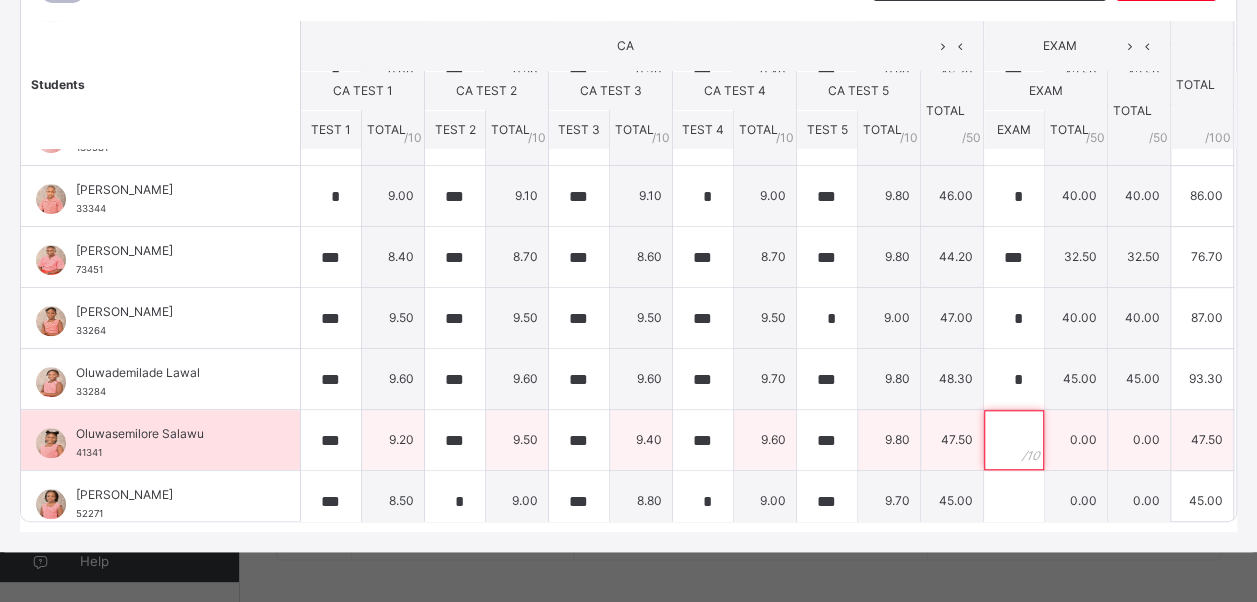 click at bounding box center [1014, 440] 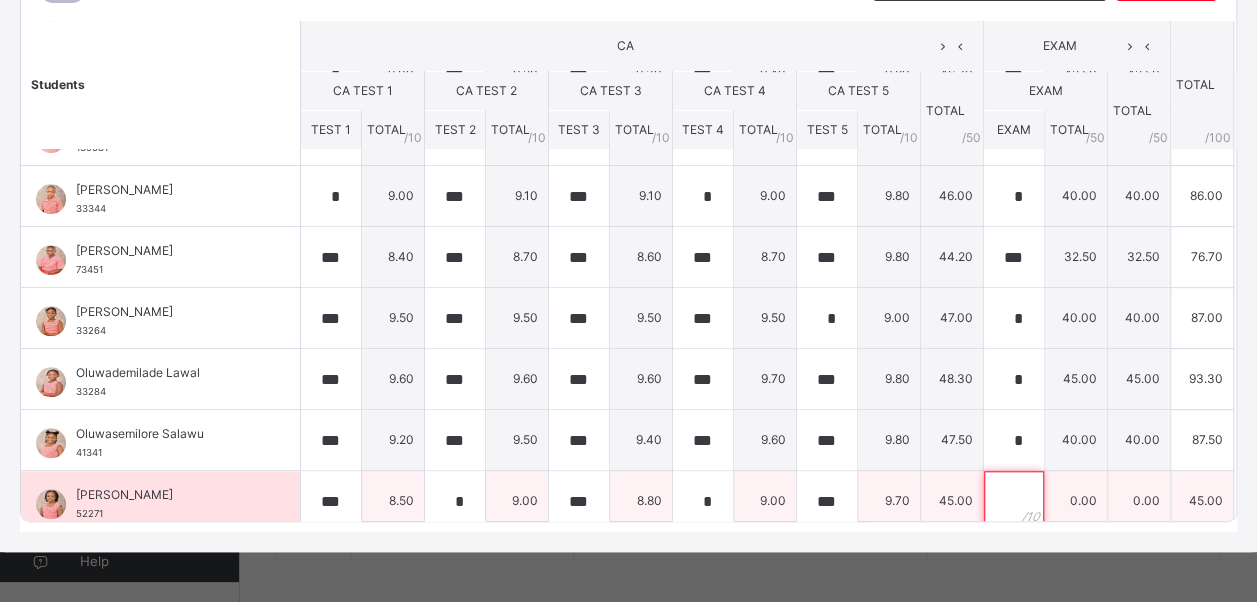 click at bounding box center (1014, 501) 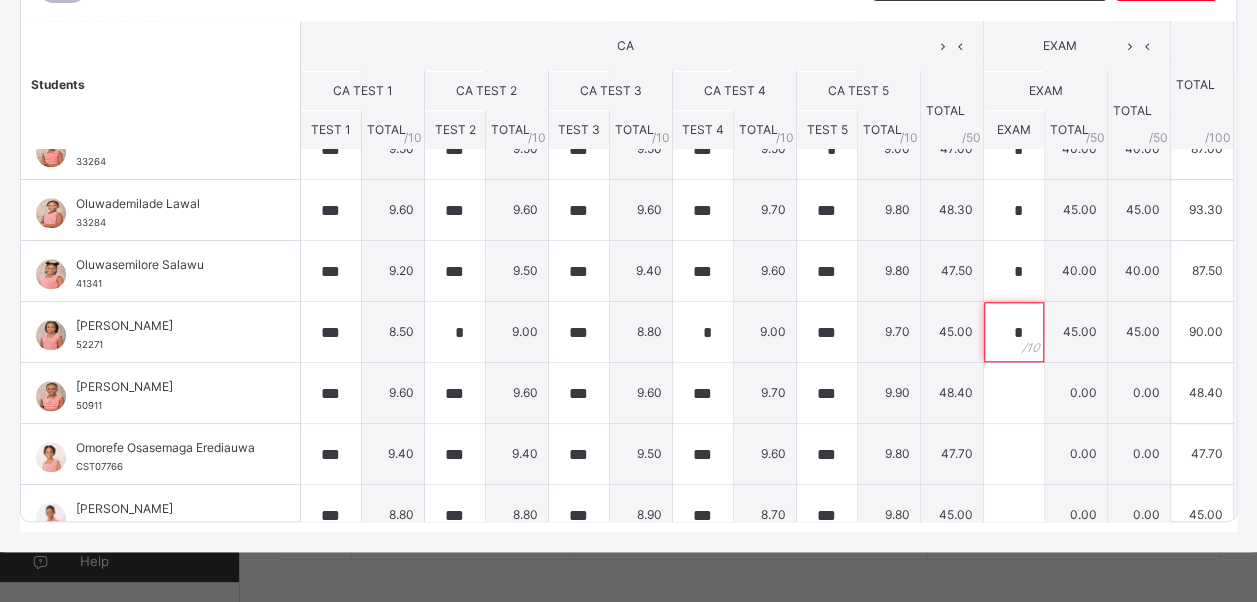 scroll, scrollTop: 902, scrollLeft: 0, axis: vertical 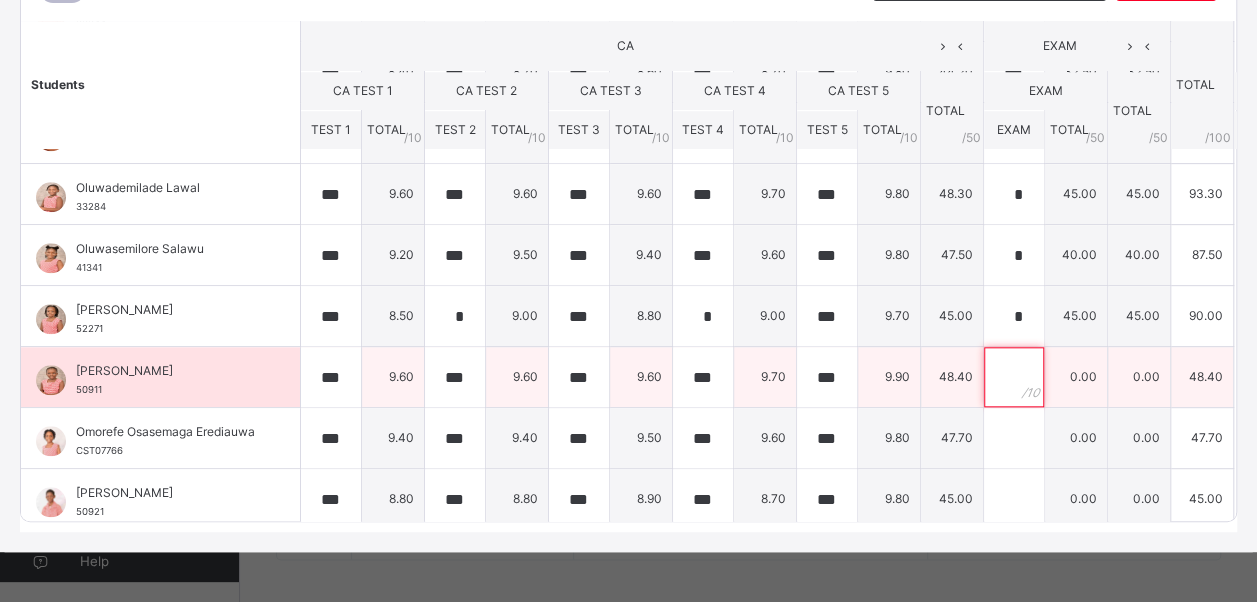 click at bounding box center (1014, 377) 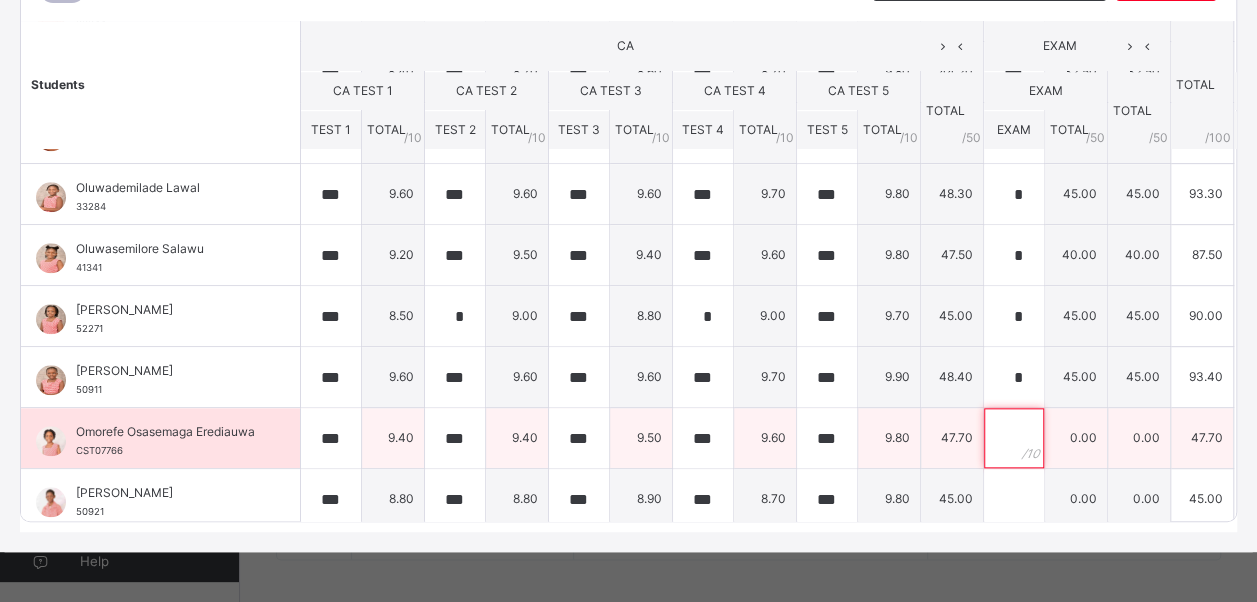 click at bounding box center [1014, 438] 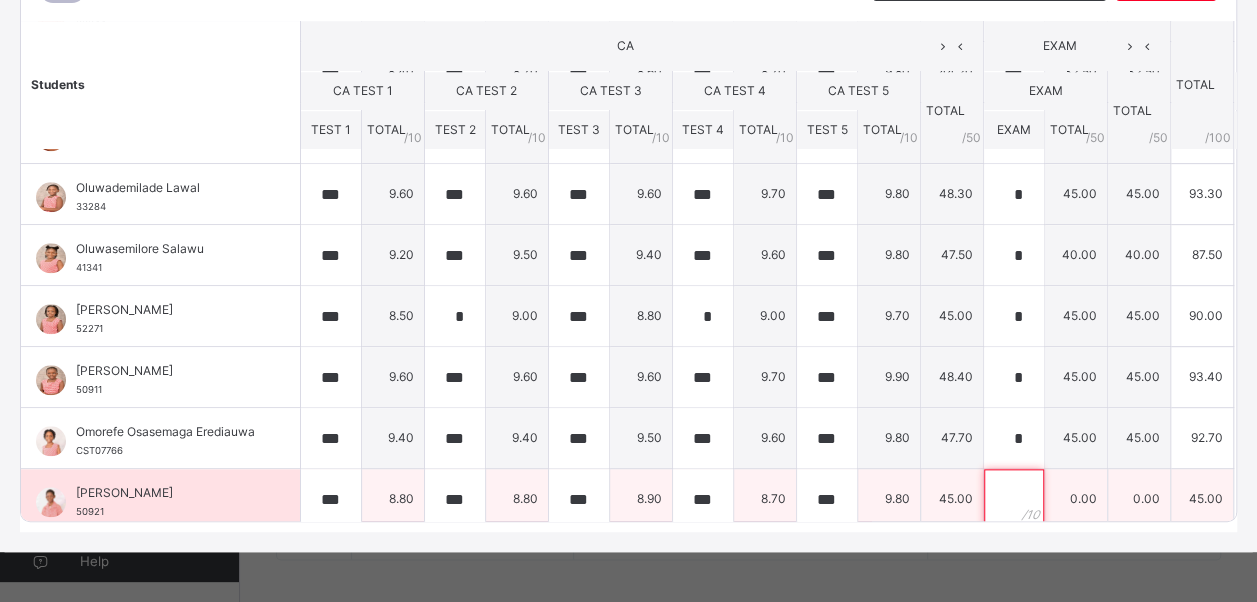 click at bounding box center (1014, 499) 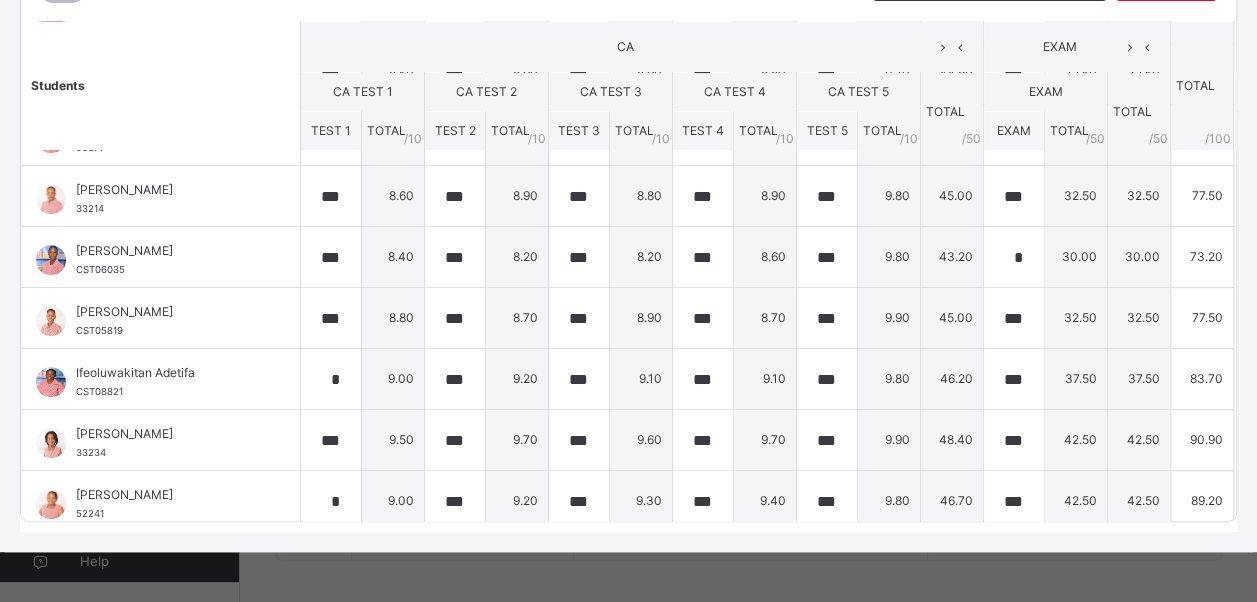 scroll, scrollTop: 0, scrollLeft: 0, axis: both 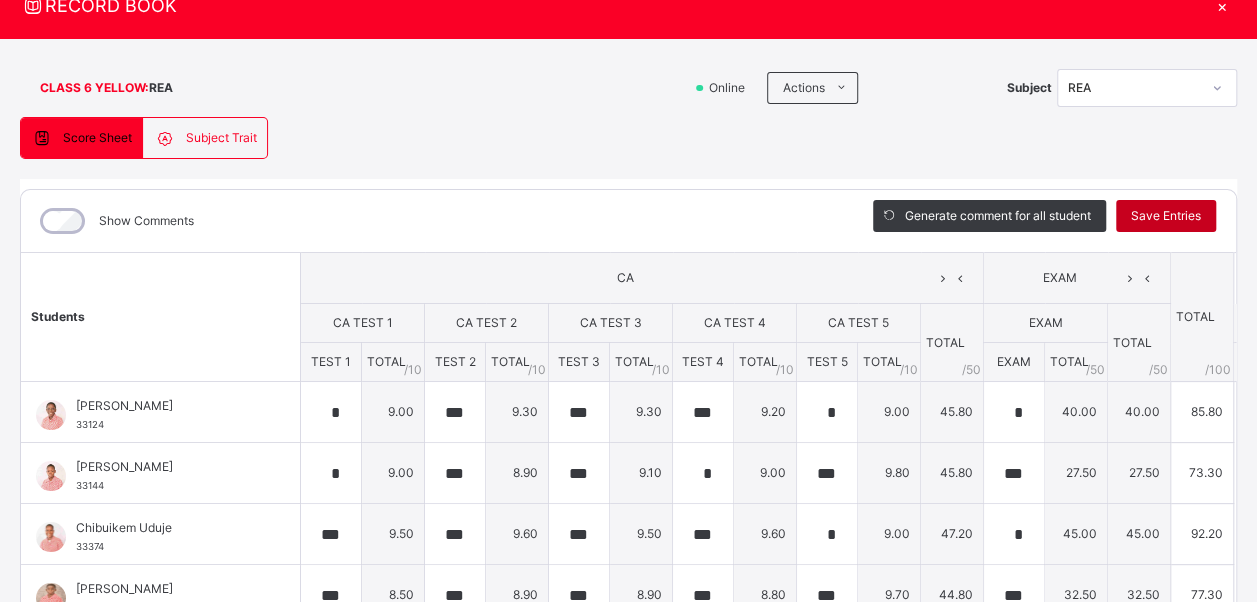 click on "Save Entries" at bounding box center [1166, 216] 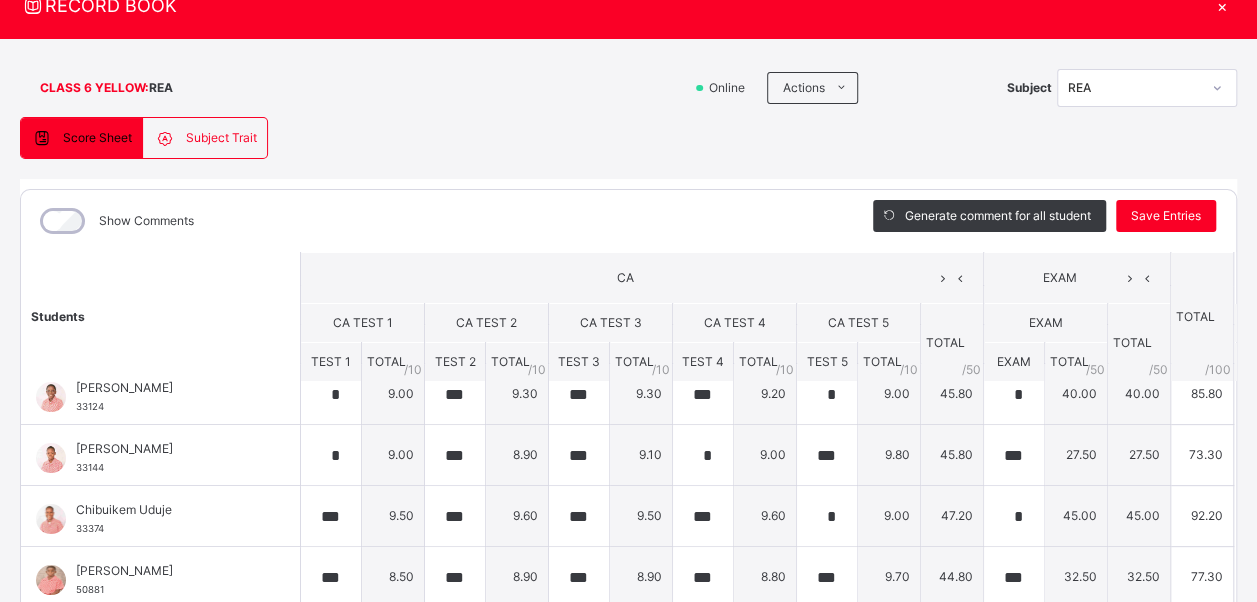 scroll, scrollTop: 24, scrollLeft: 0, axis: vertical 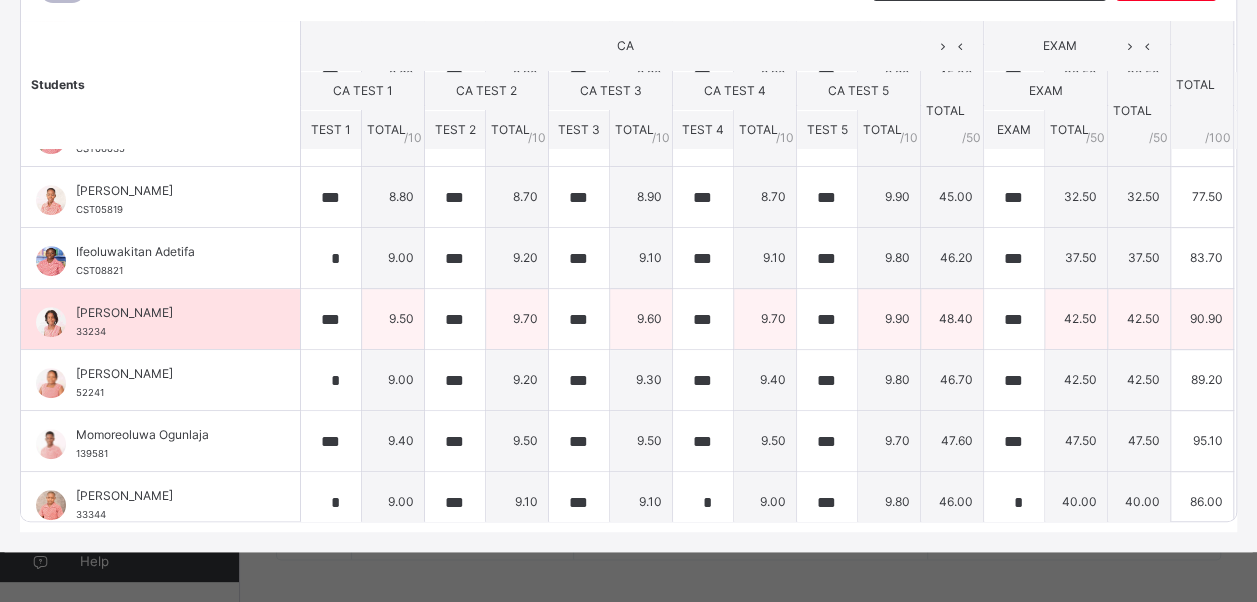 click on "48.40" at bounding box center [952, 319] 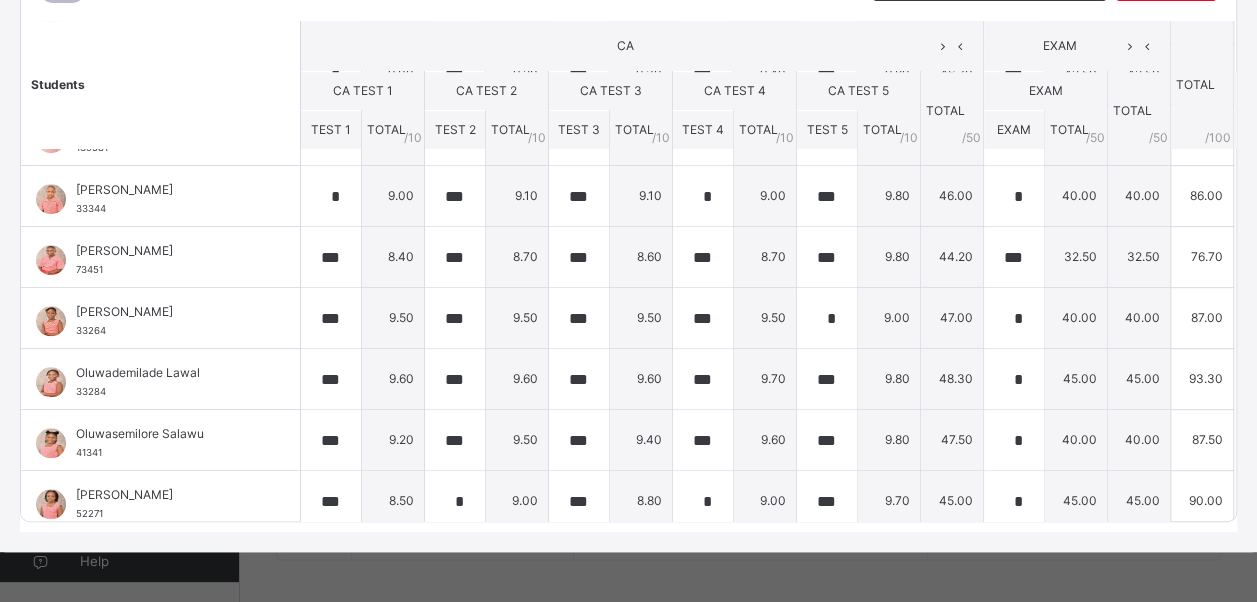 scroll, scrollTop: 721, scrollLeft: 0, axis: vertical 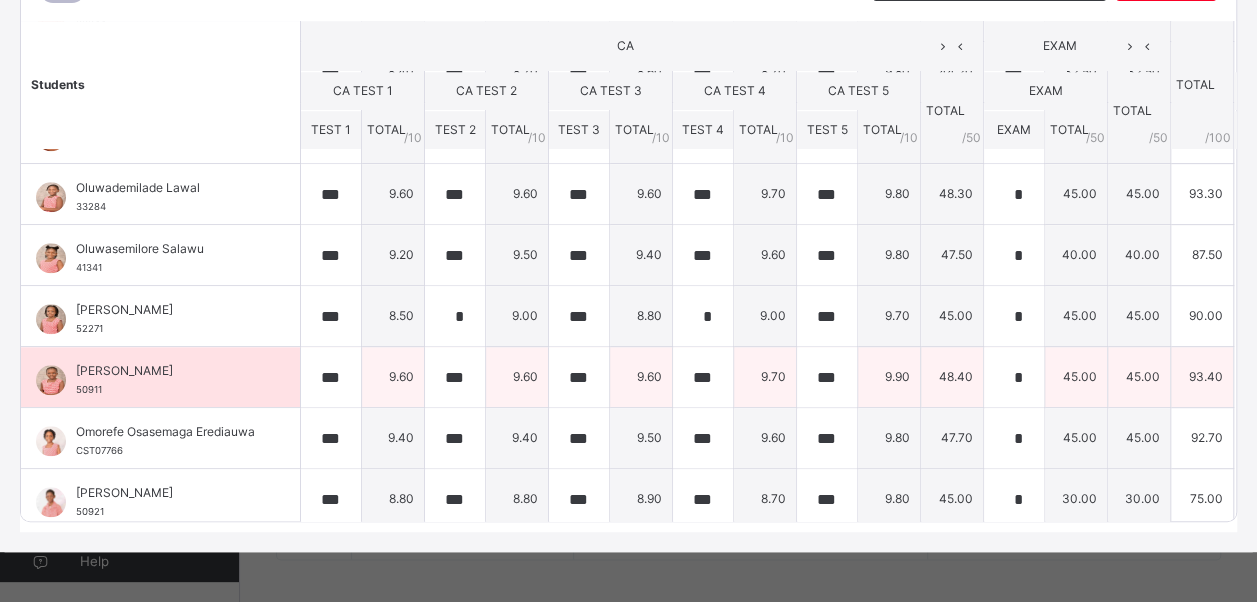 click on "48.40" at bounding box center [952, 377] 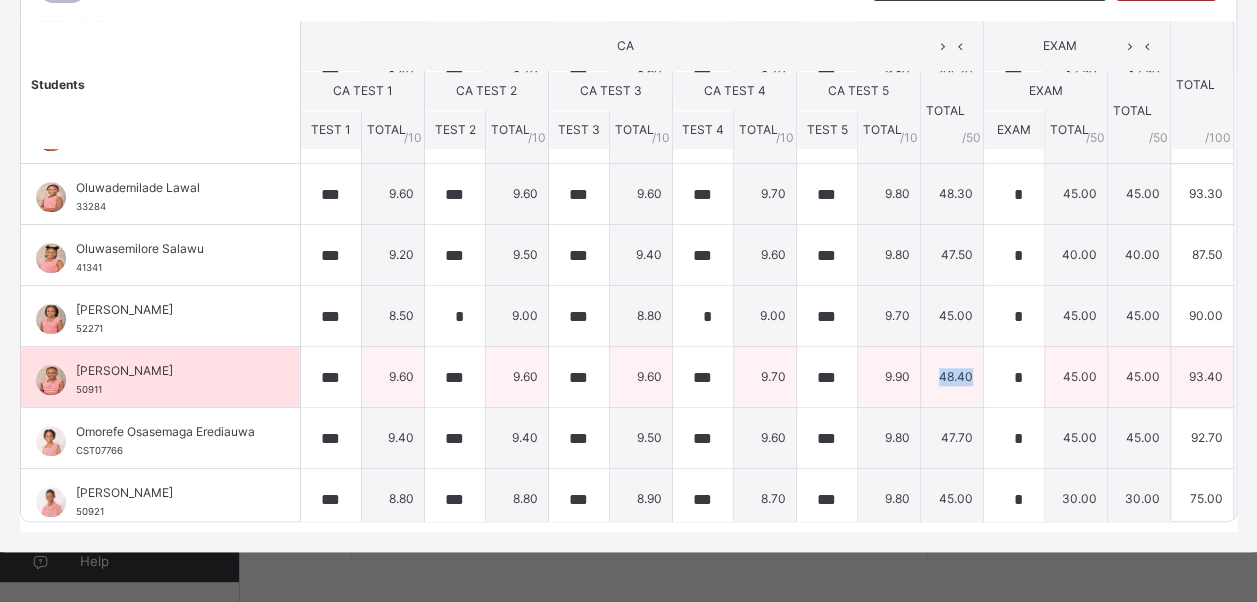 click on "48.40" at bounding box center (952, 377) 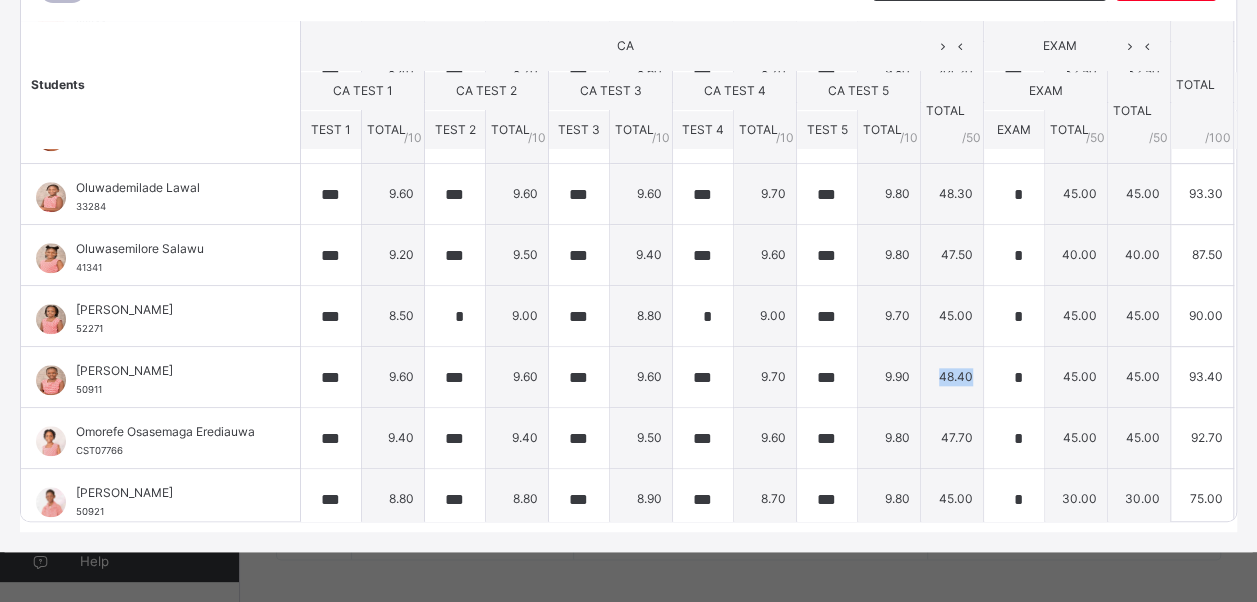 scroll, scrollTop: 794, scrollLeft: 0, axis: vertical 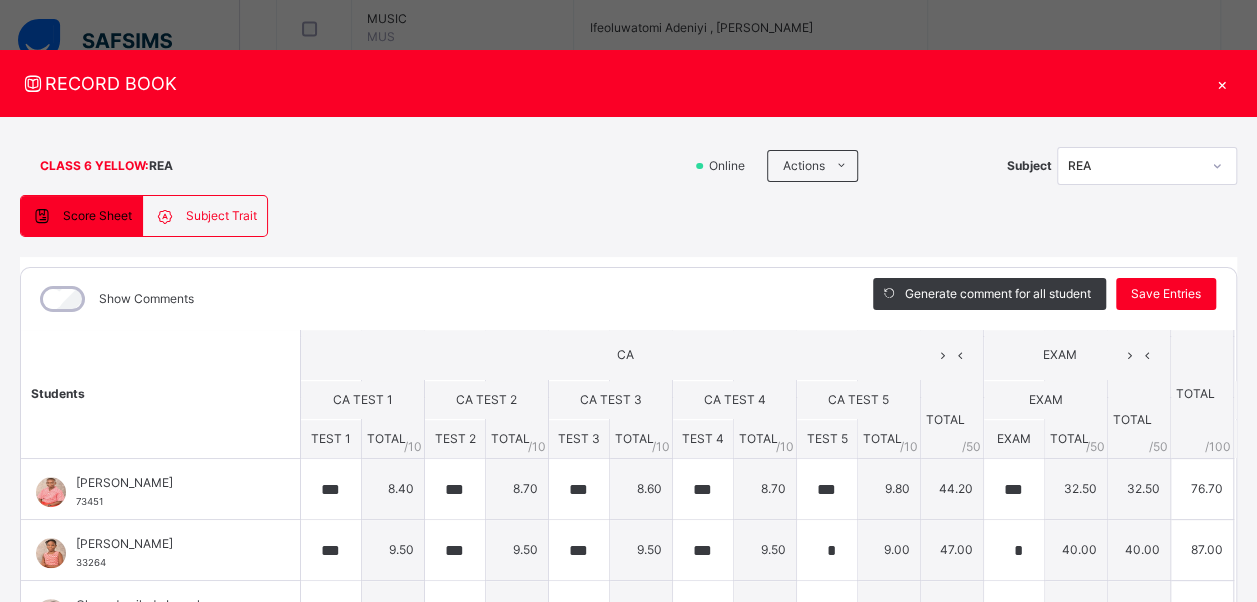 click on "×" at bounding box center [1222, 83] 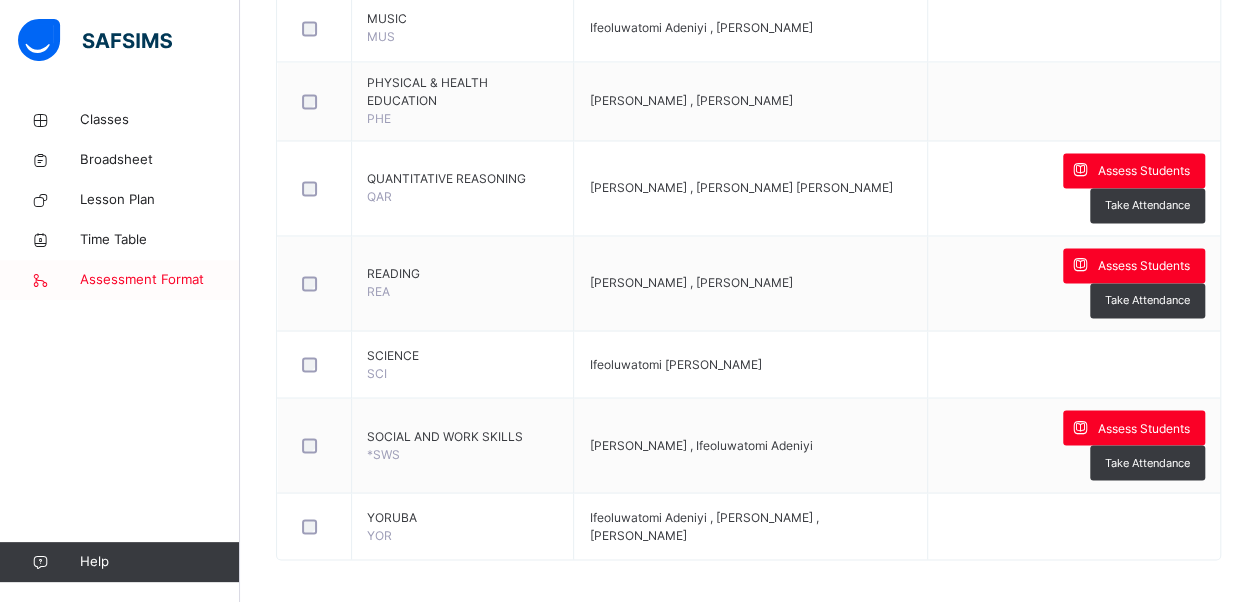 click on "Assessment Format" at bounding box center [160, 280] 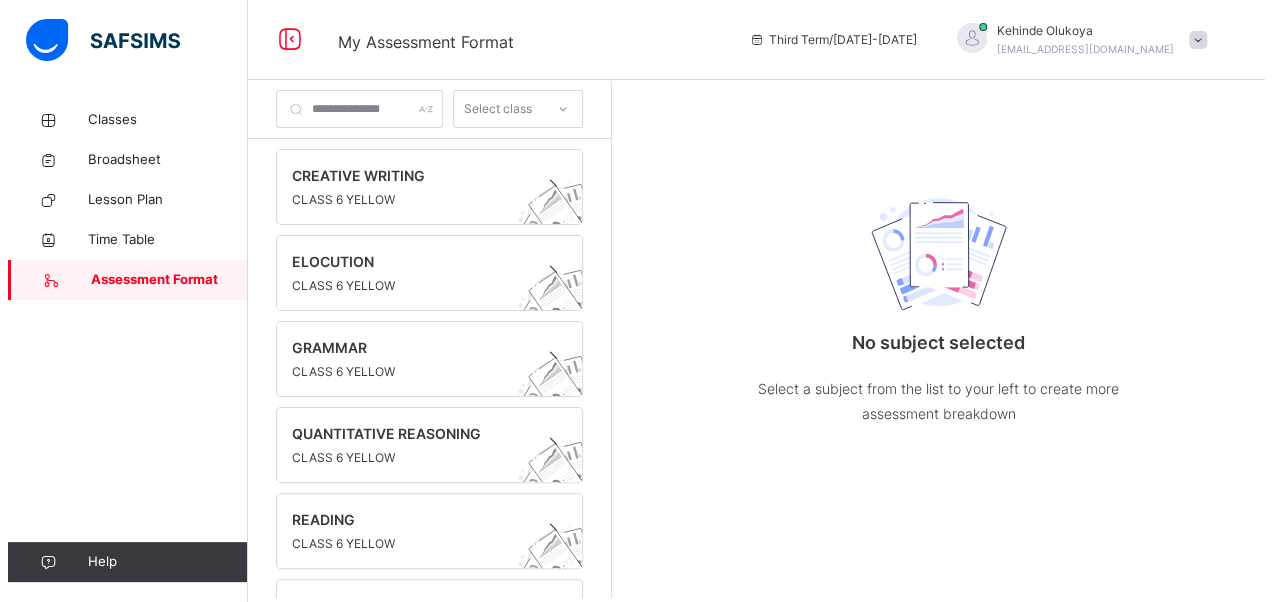 scroll, scrollTop: 0, scrollLeft: 0, axis: both 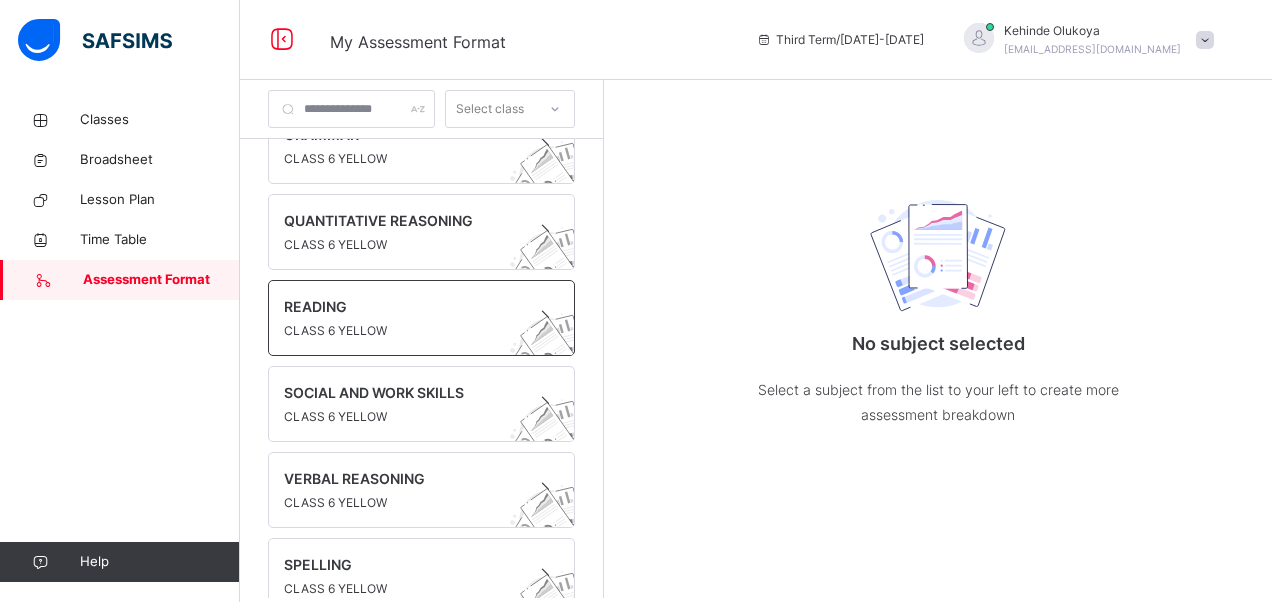 click on "READING" at bounding box center [402, 306] 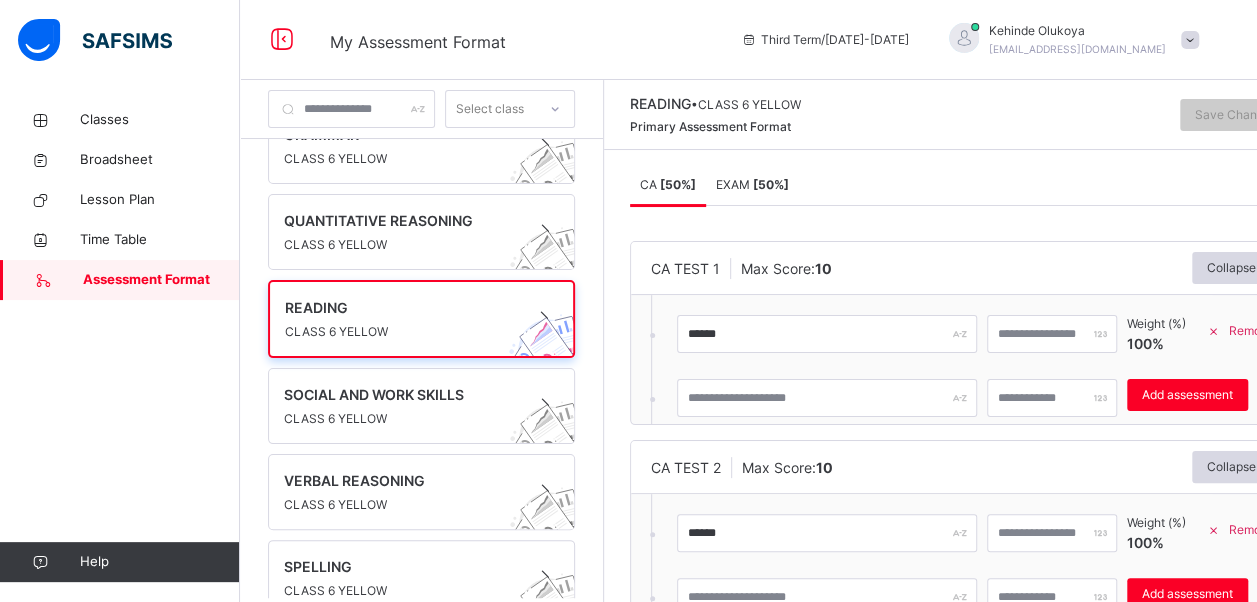 click on "[ 50 %]" at bounding box center (771, 184) 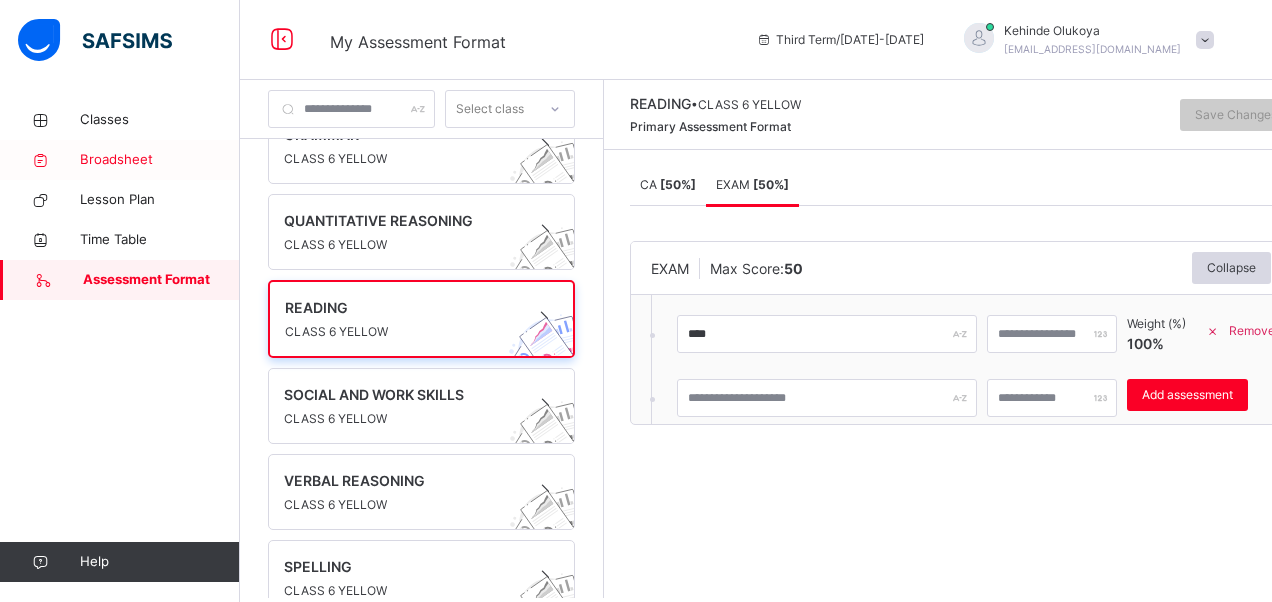 click on "Broadsheet" at bounding box center (160, 160) 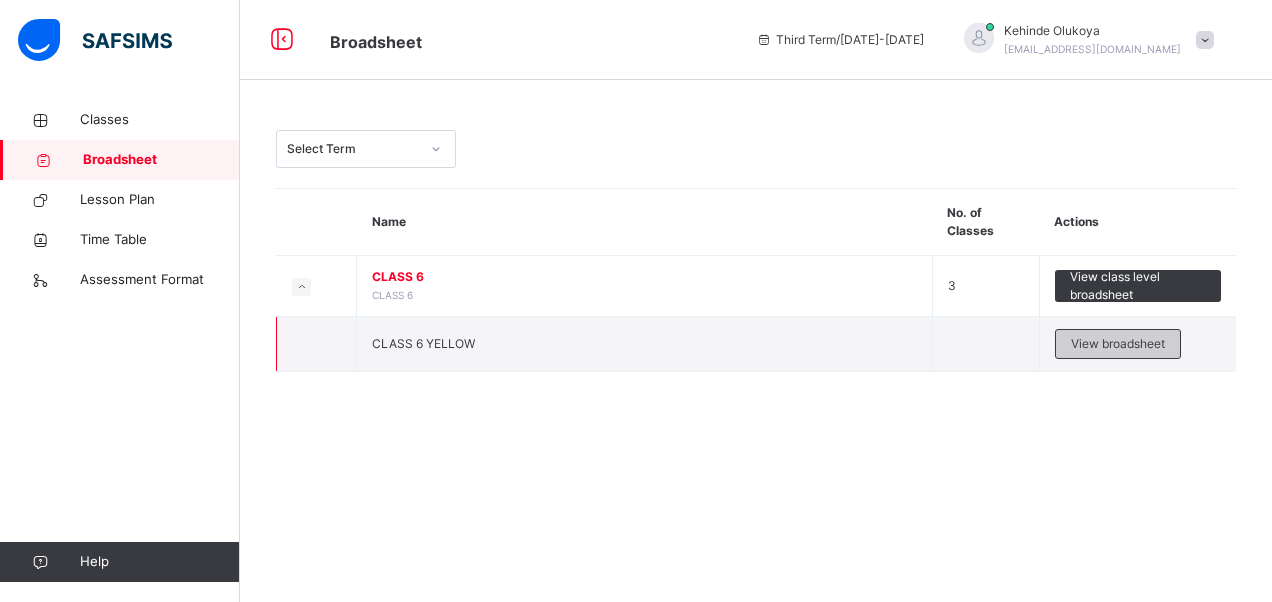 click on "View broadsheet" at bounding box center [1118, 344] 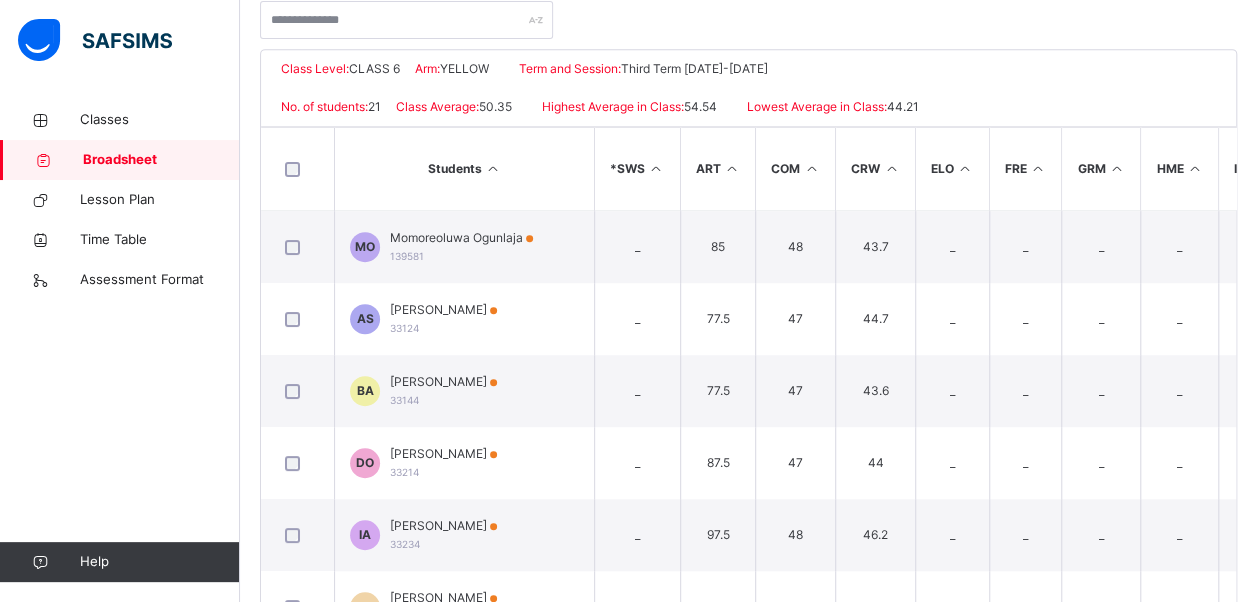 scroll, scrollTop: 496, scrollLeft: 0, axis: vertical 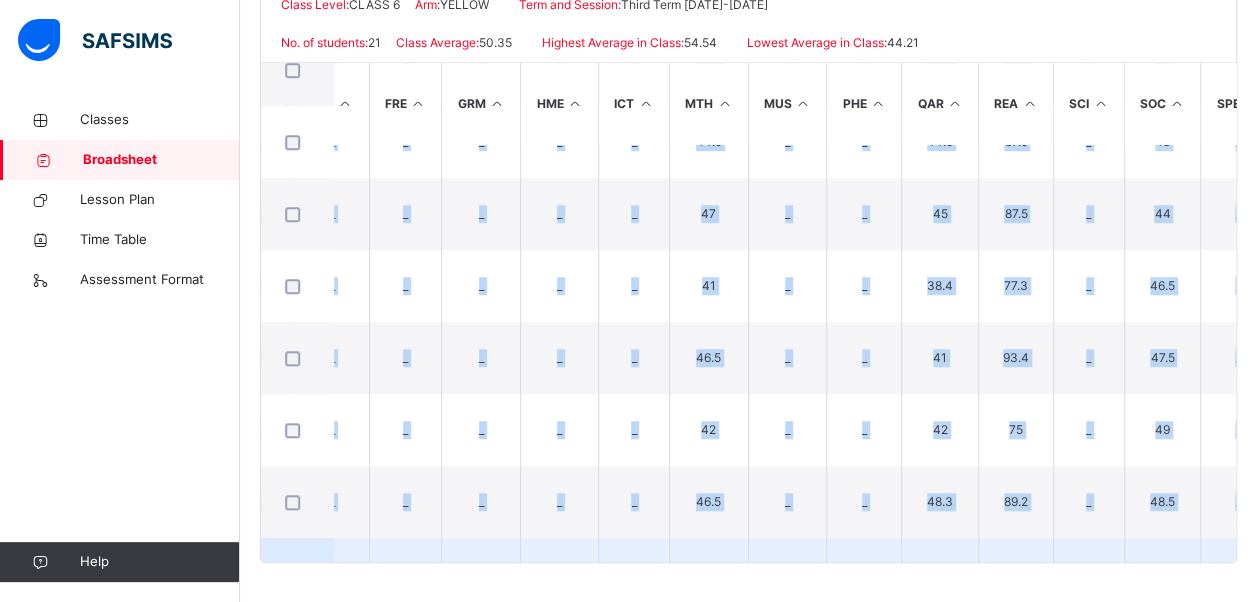 drag, startPoint x: 898, startPoint y: 551, endPoint x: 877, endPoint y: 552, distance: 21.023796 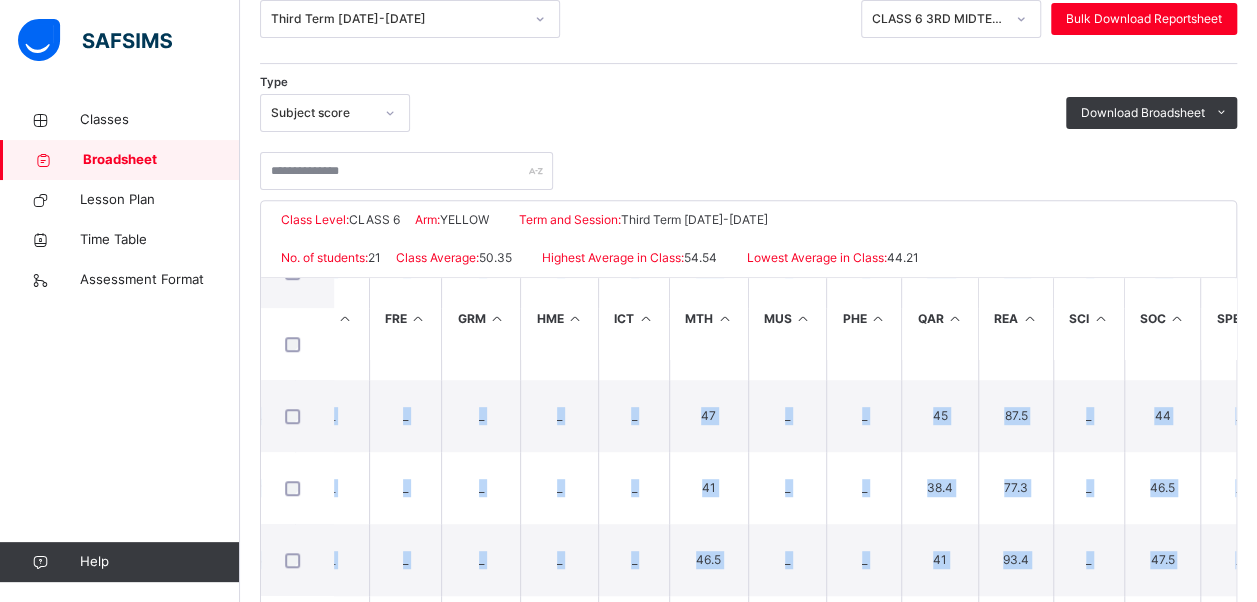 scroll, scrollTop: 253, scrollLeft: 0, axis: vertical 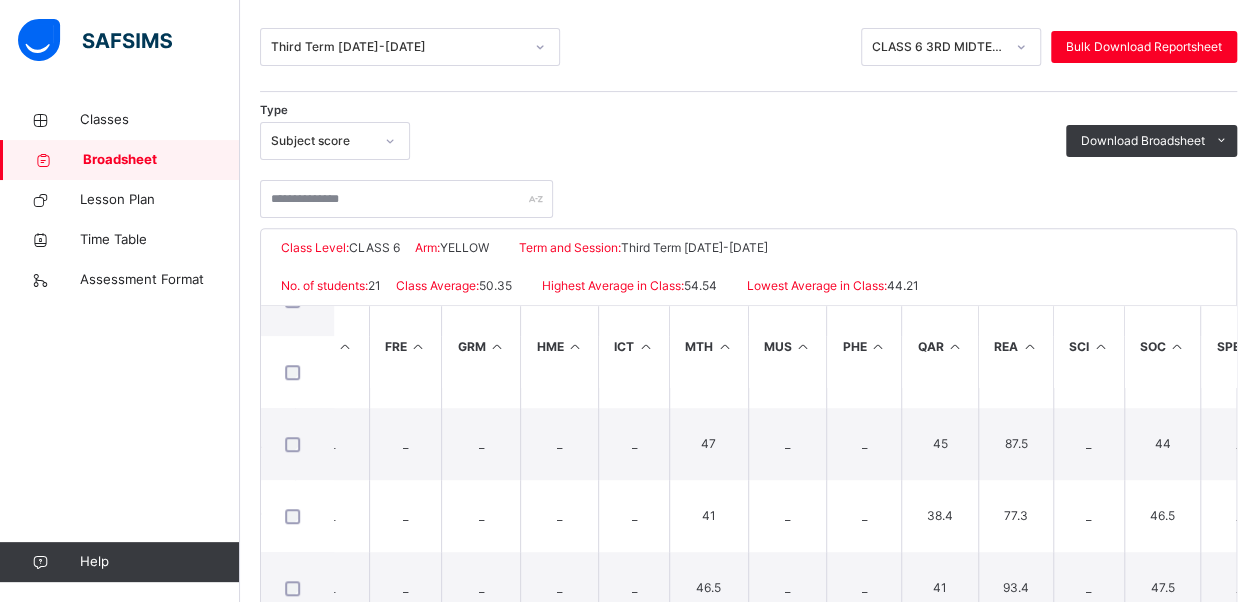 click at bounding box center [748, 189] 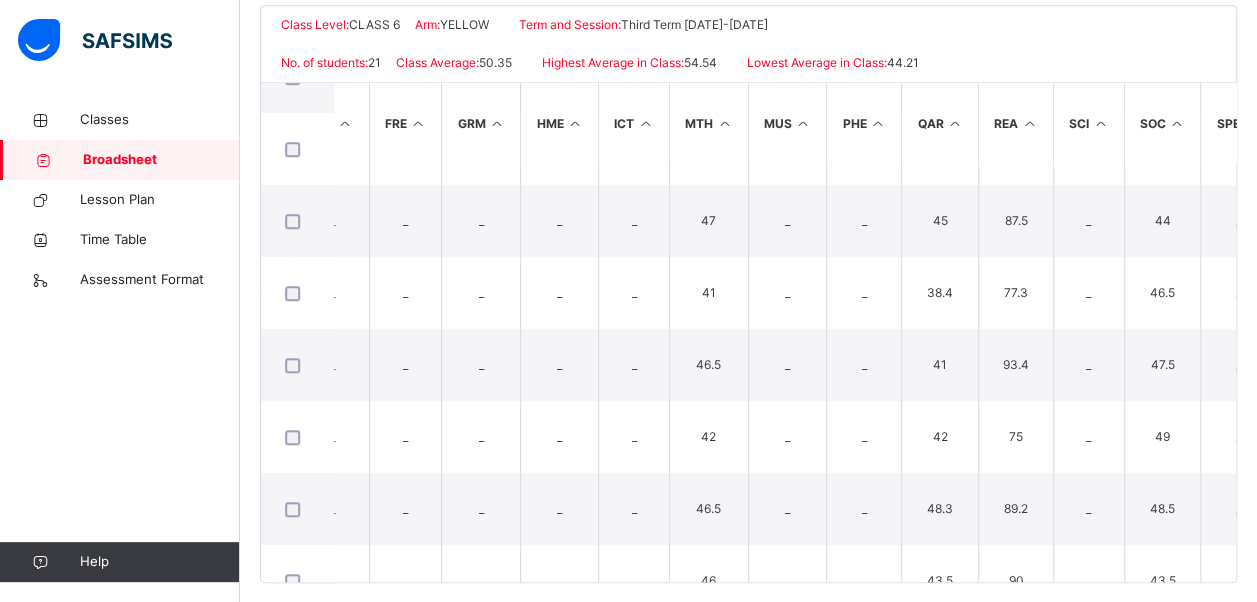 scroll, scrollTop: 478, scrollLeft: 0, axis: vertical 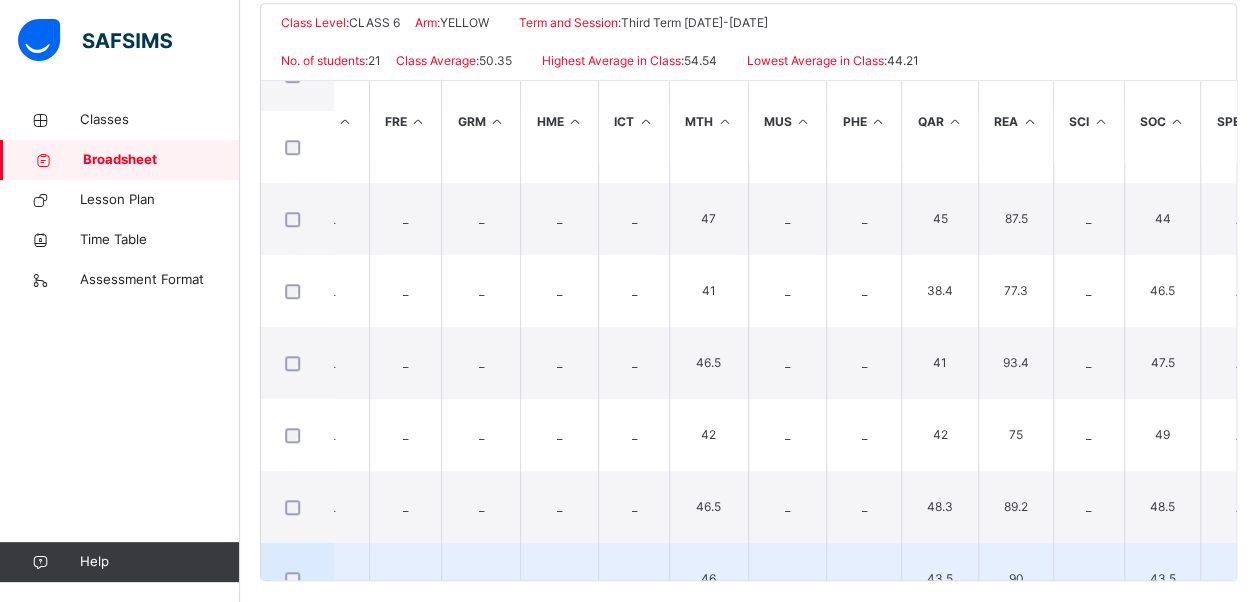 click on "_" at bounding box center (864, 579) 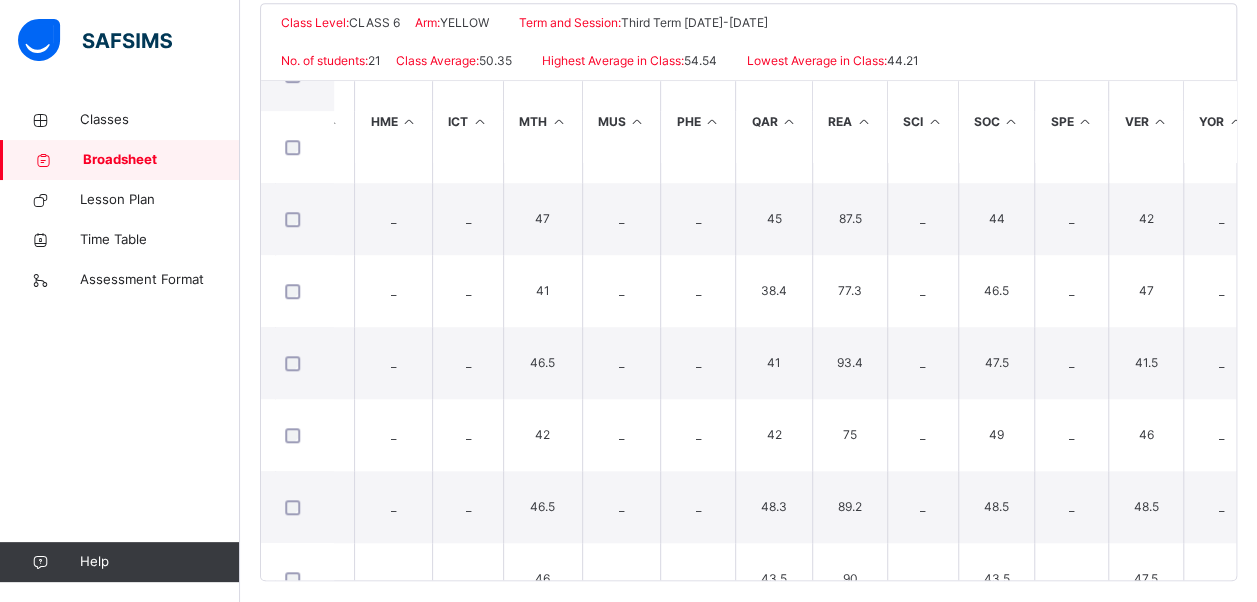scroll, scrollTop: 702, scrollLeft: 1109, axis: both 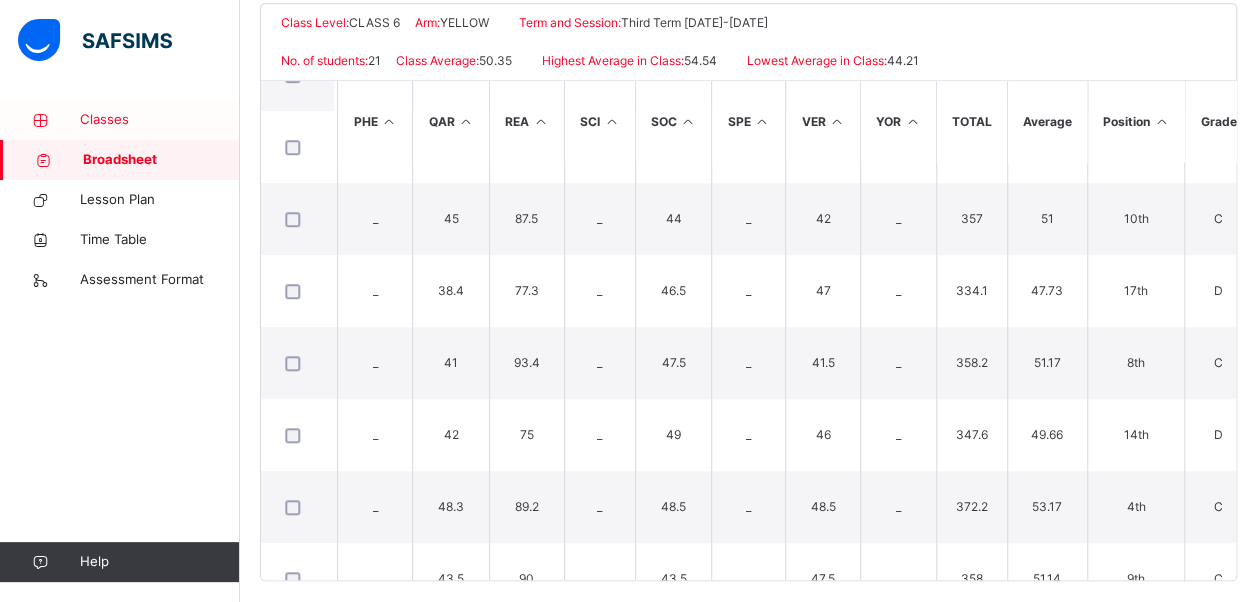 click on "Classes" at bounding box center [160, 120] 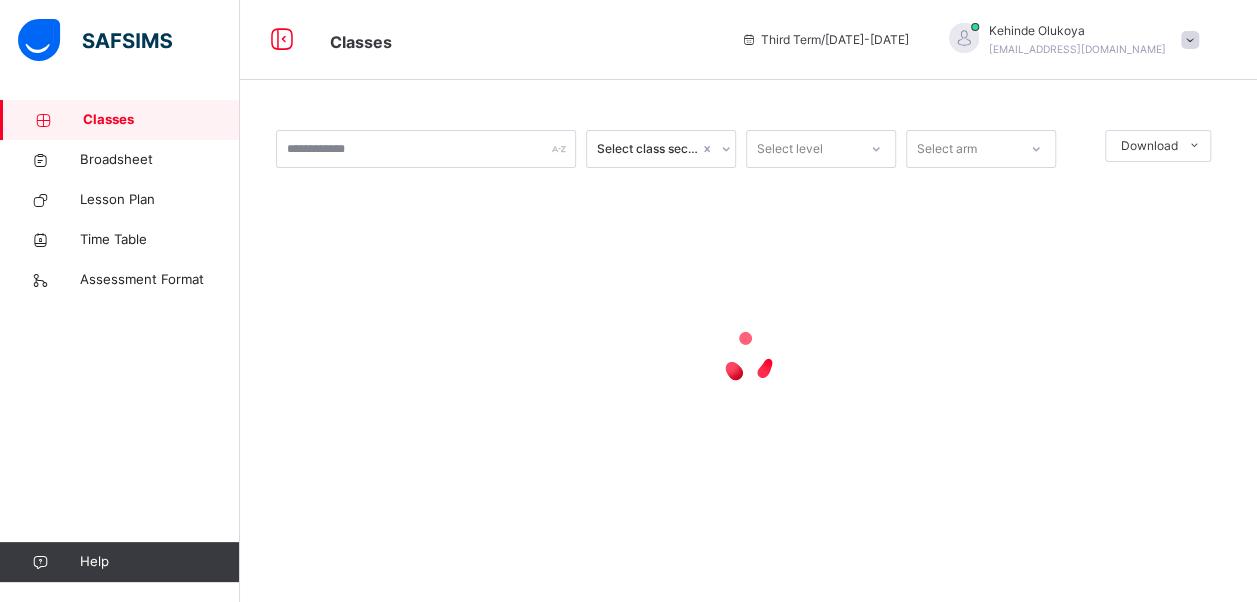 scroll, scrollTop: 0, scrollLeft: 0, axis: both 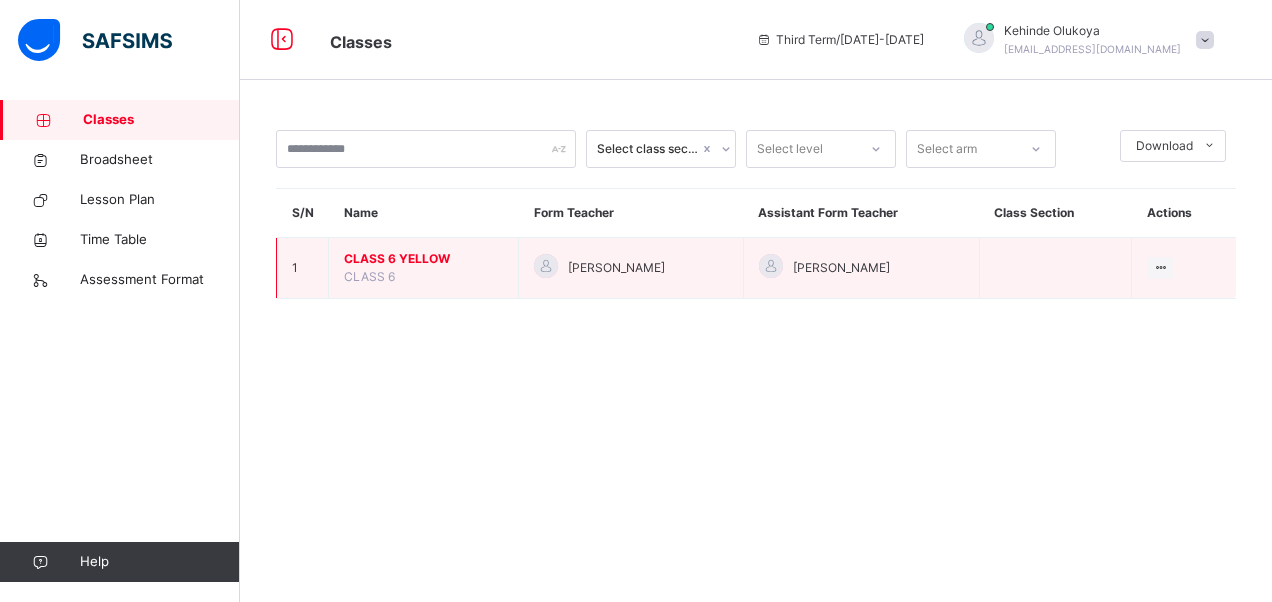 click on "CLASS 6   YELLOW" at bounding box center (423, 259) 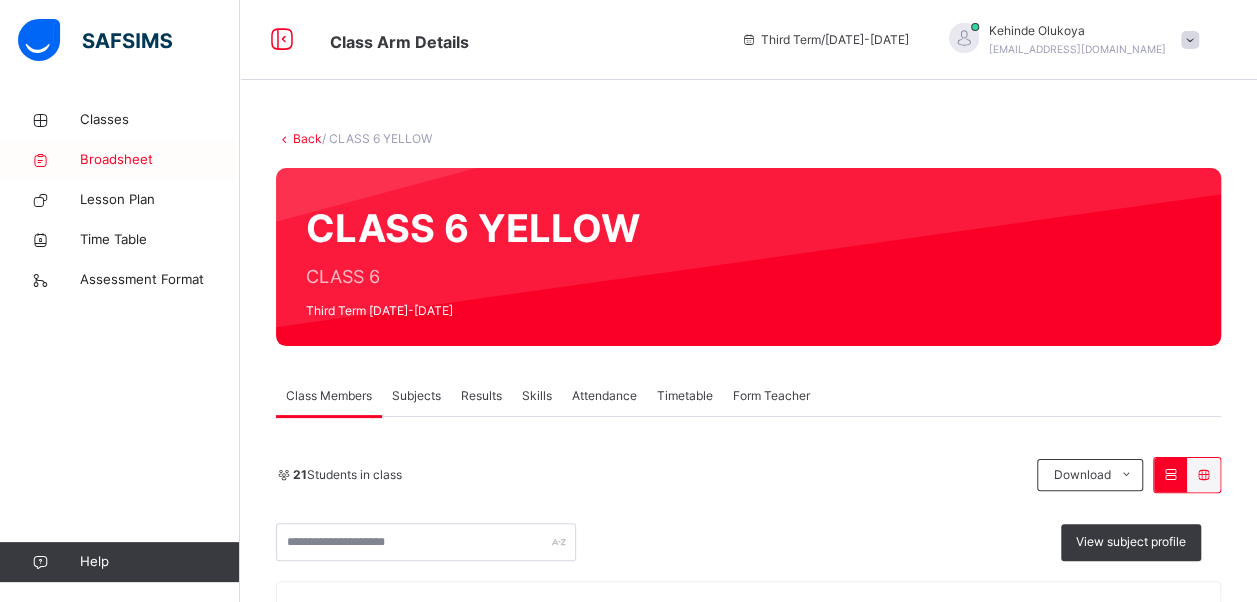 click on "Broadsheet" at bounding box center [160, 160] 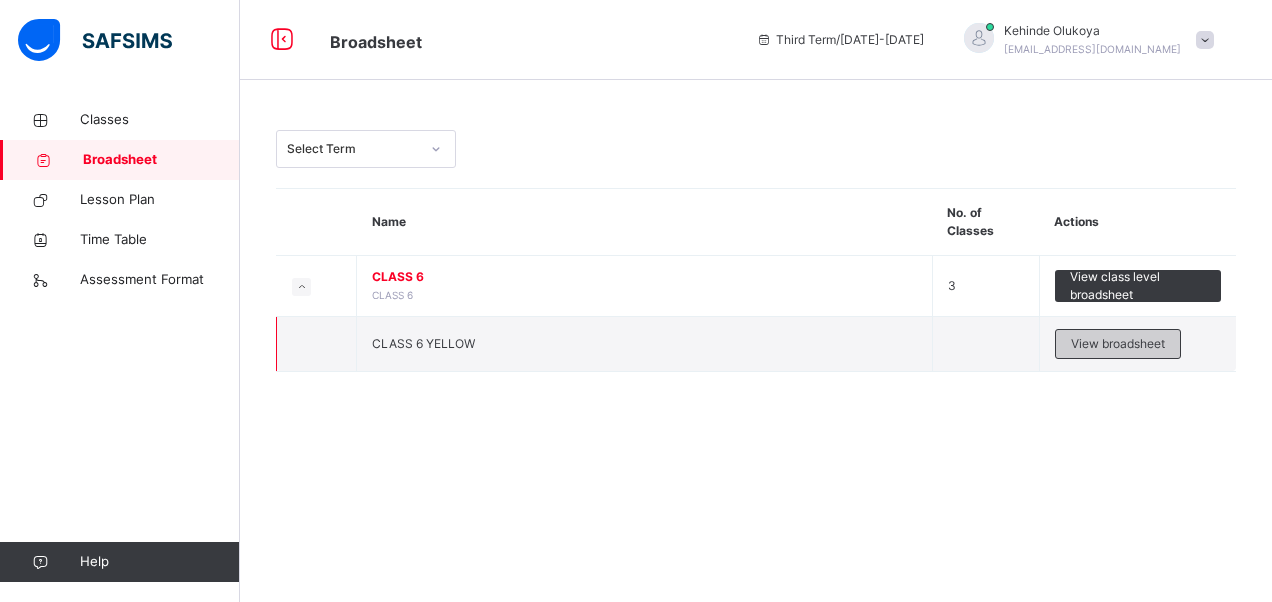 click on "View broadsheet" at bounding box center (1118, 344) 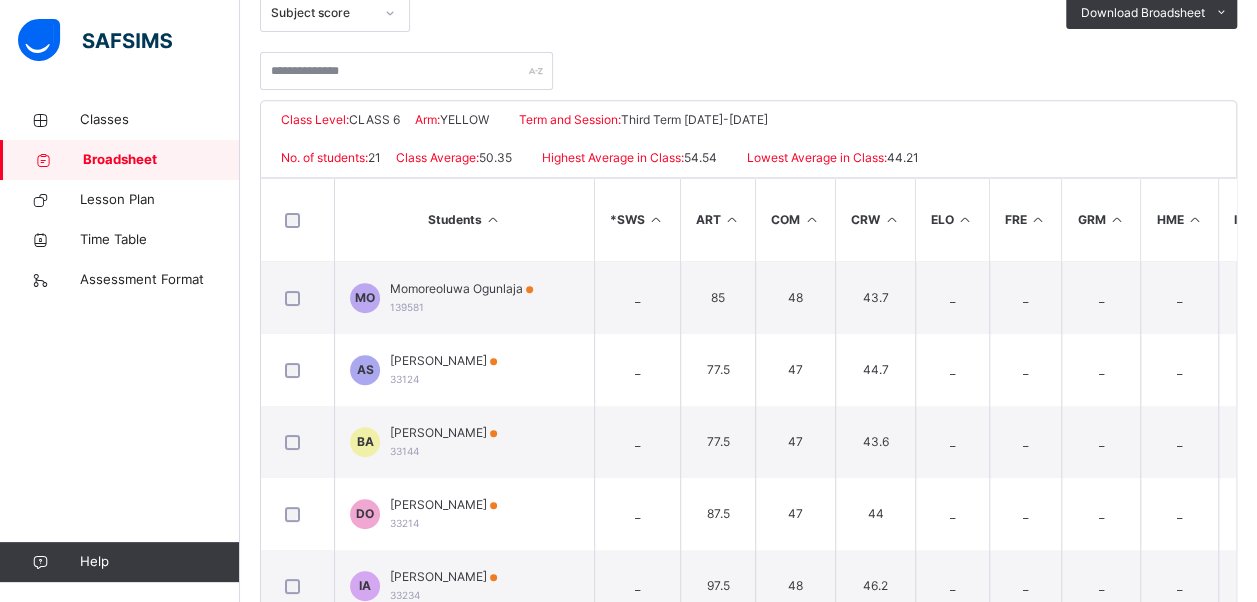 scroll, scrollTop: 394, scrollLeft: 0, axis: vertical 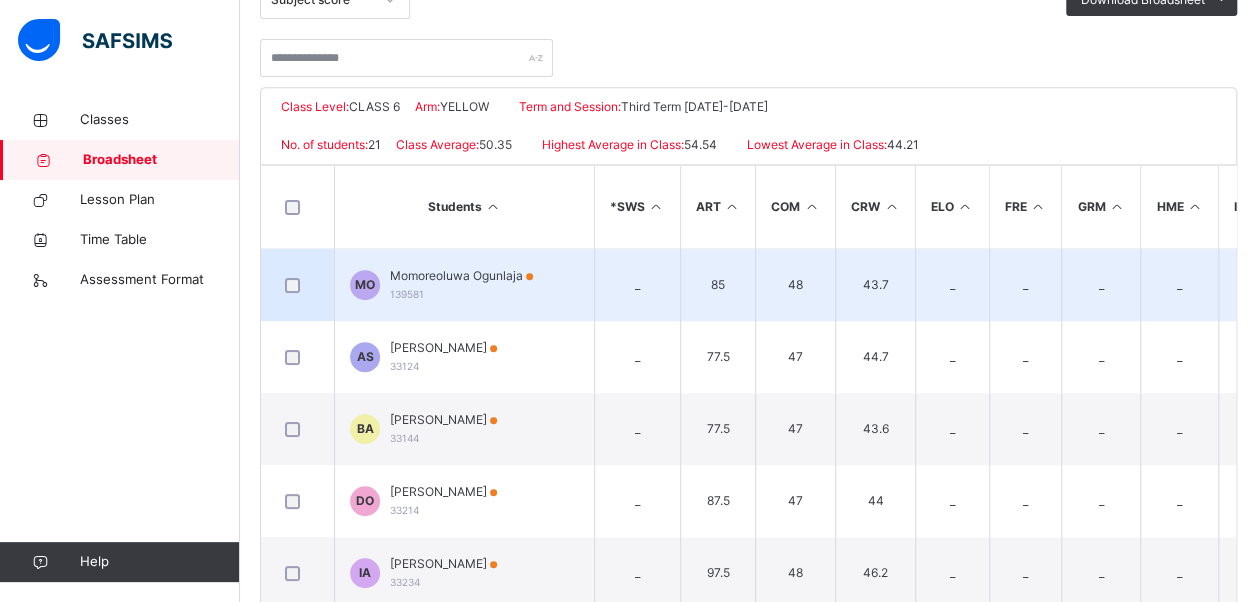 click on "MO Momoreoluwa   Ogunlaja   139581" at bounding box center [465, 285] 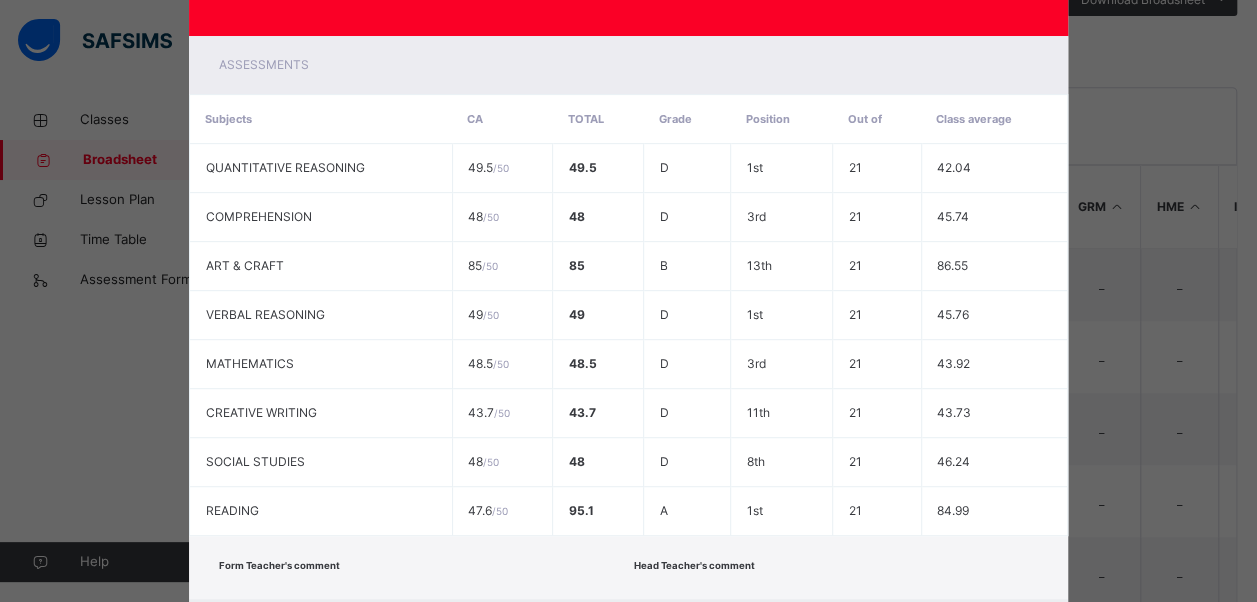 scroll, scrollTop: 373, scrollLeft: 0, axis: vertical 